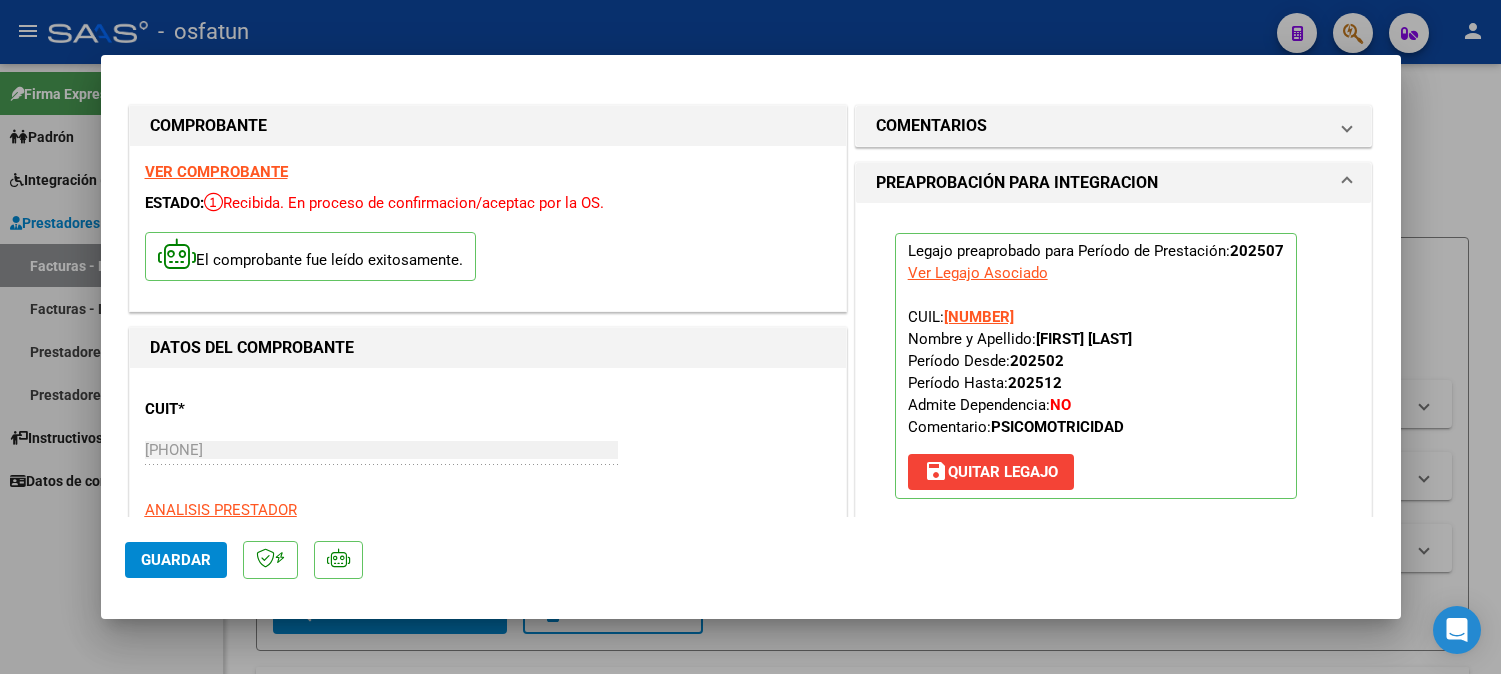 scroll, scrollTop: 0, scrollLeft: 0, axis: both 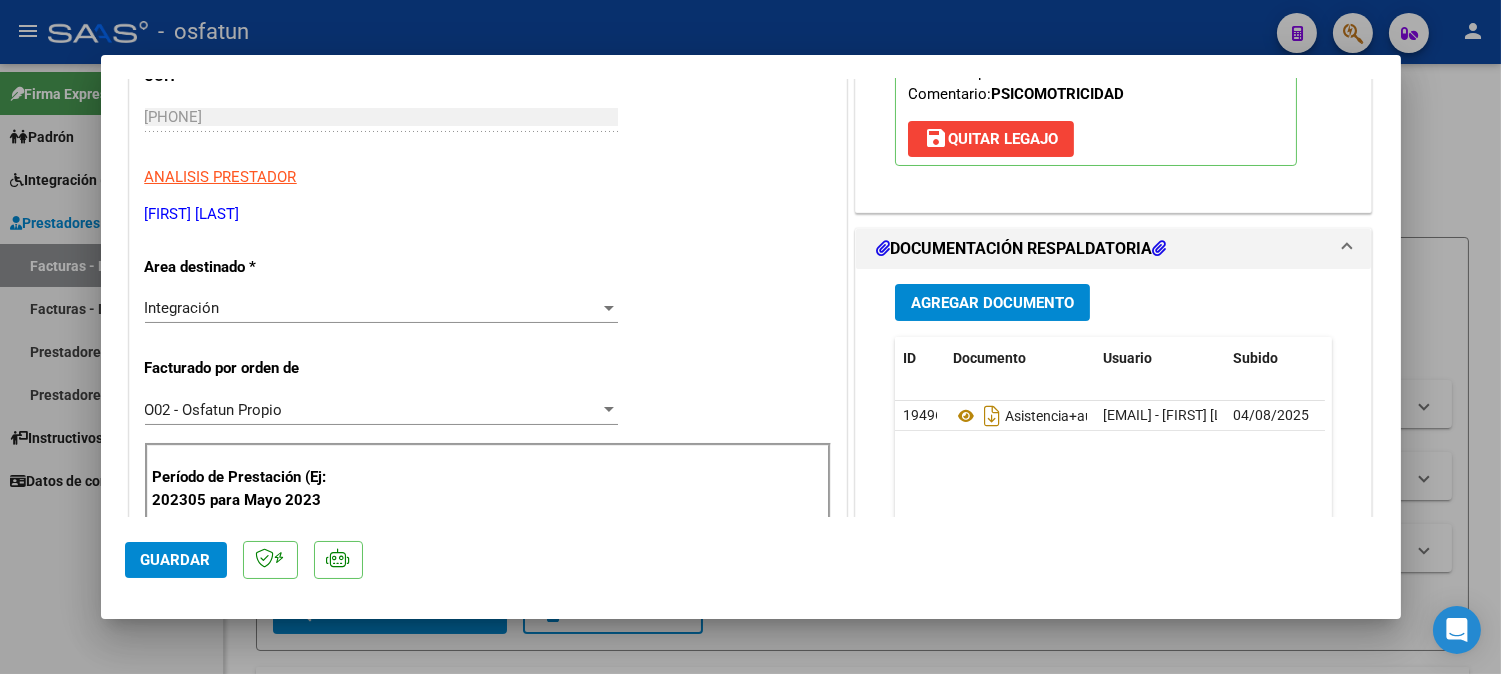 drag, startPoint x: 177, startPoint y: 581, endPoint x: 781, endPoint y: -135, distance: 936.73474 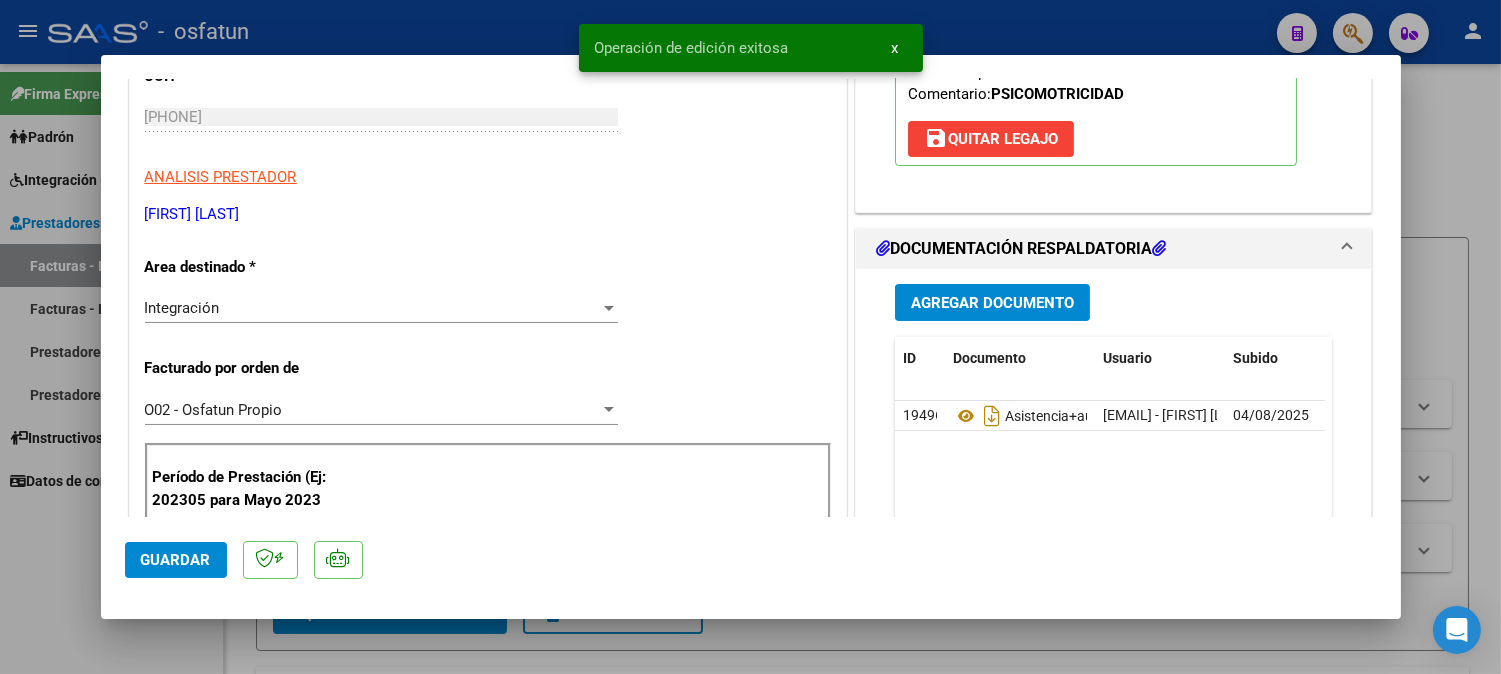 click at bounding box center [750, 337] 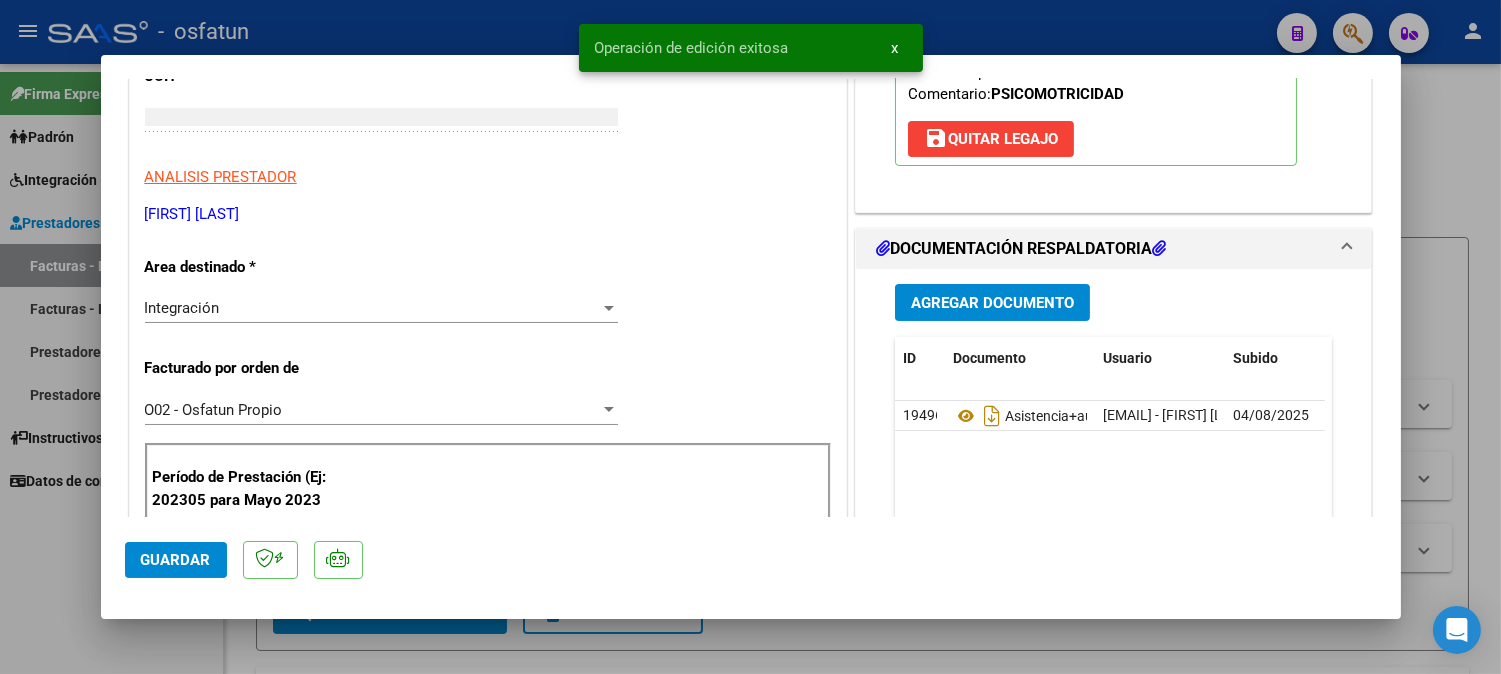 type 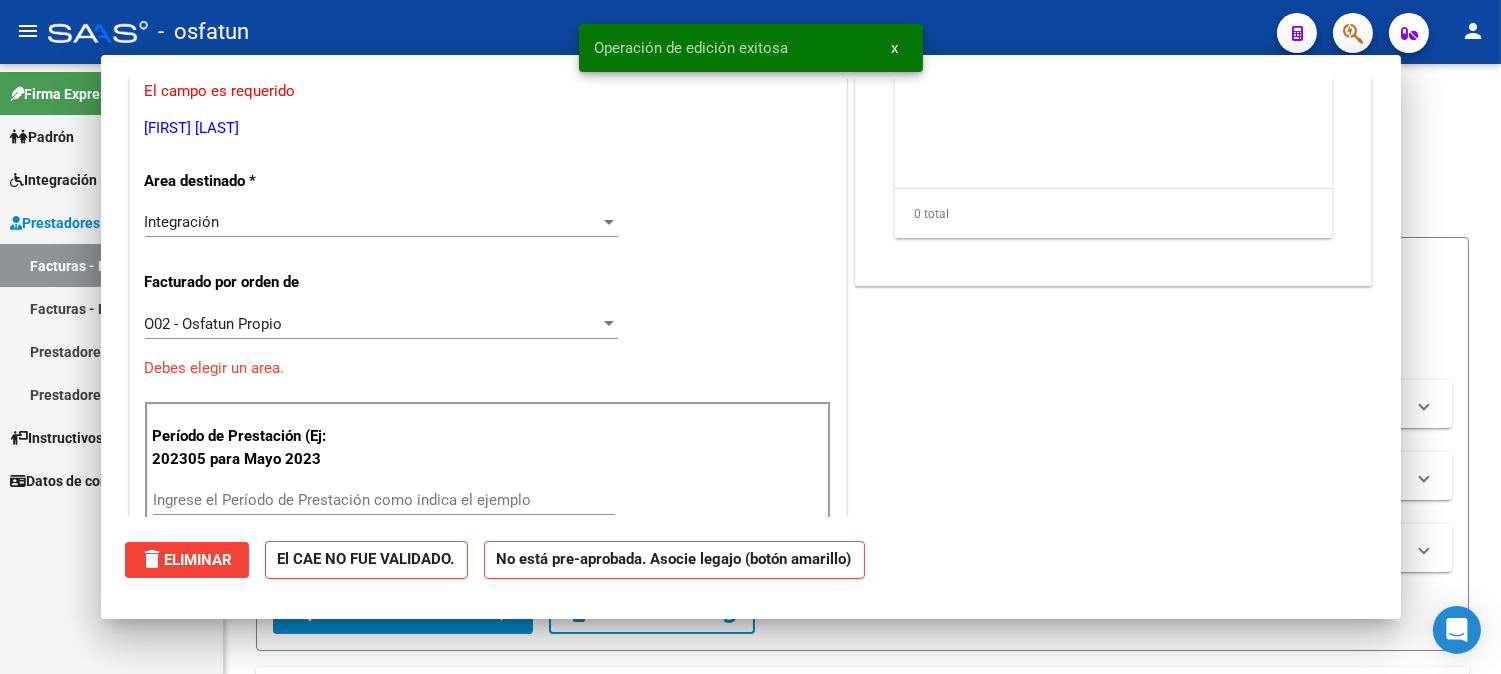 scroll, scrollTop: 272, scrollLeft: 0, axis: vertical 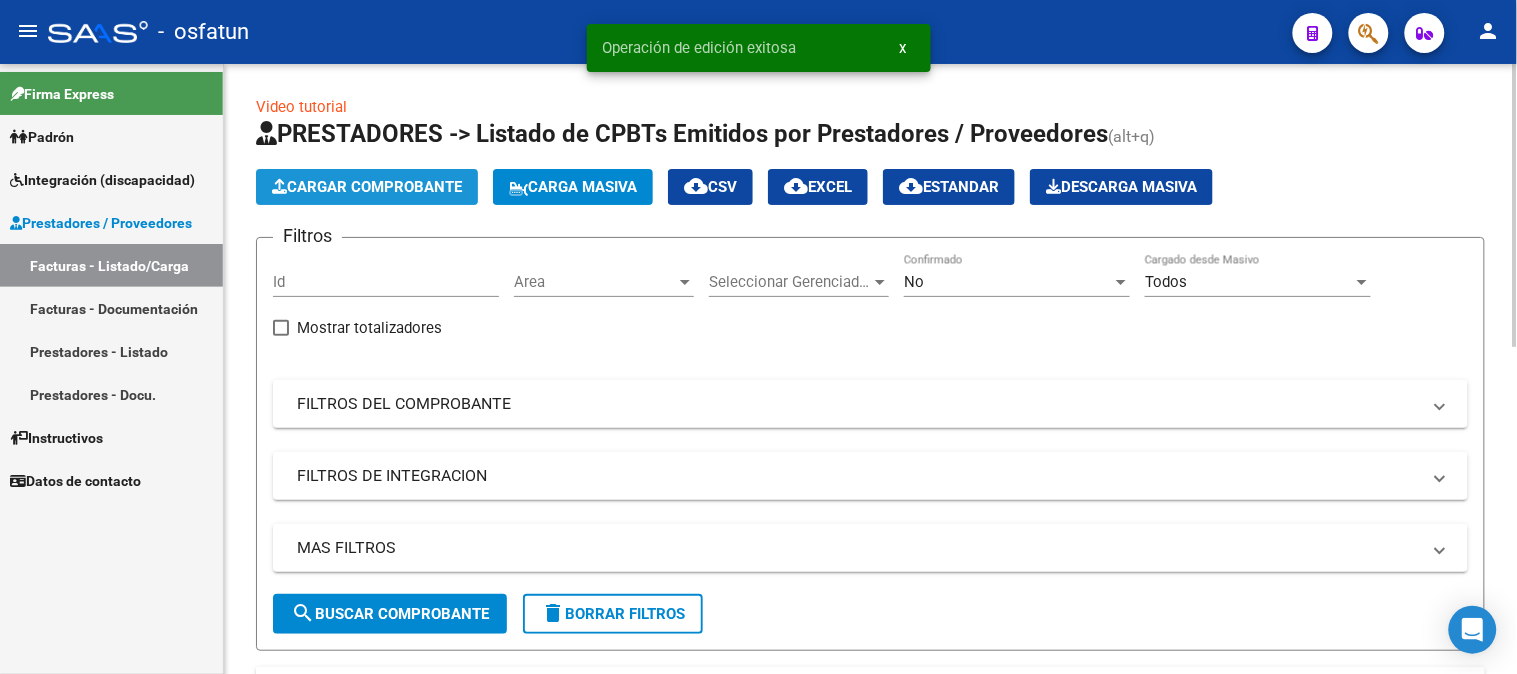 click on "Cargar Comprobante" 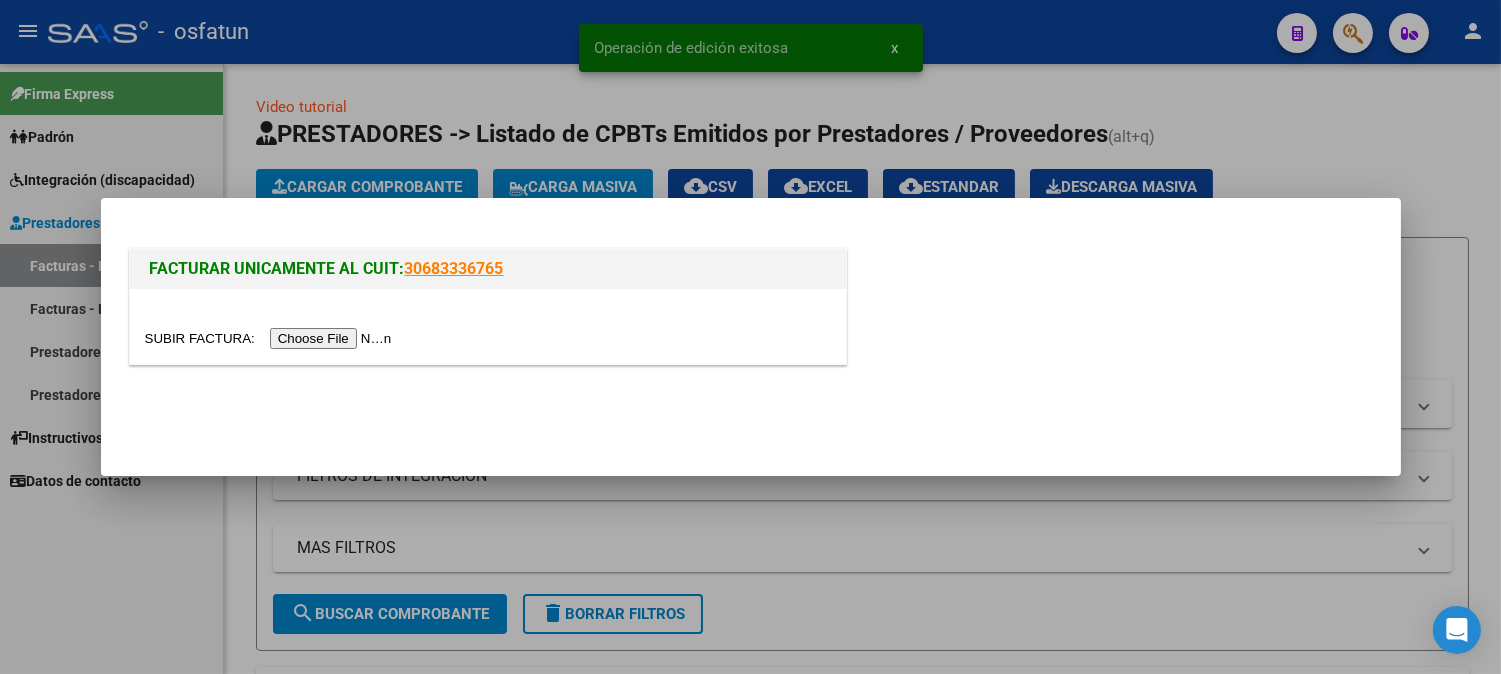 click at bounding box center [271, 338] 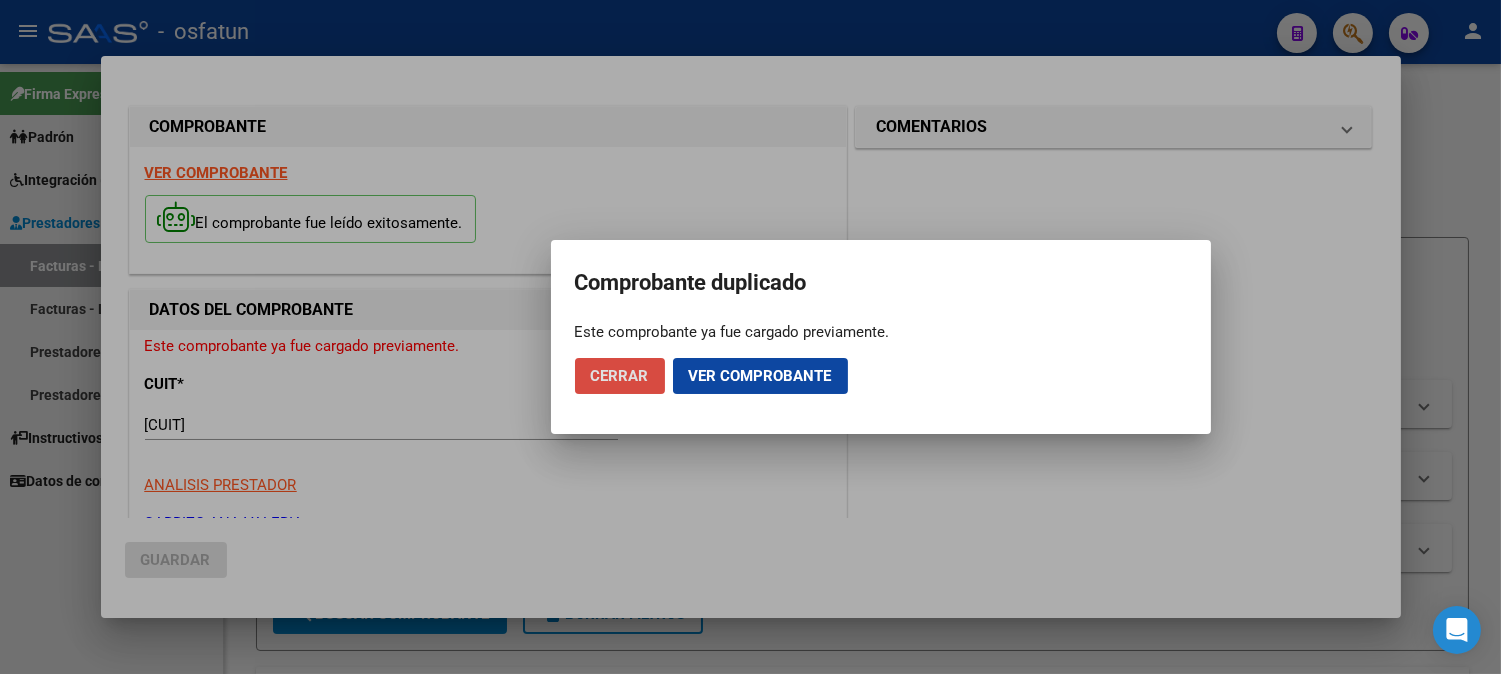 click on "Cerrar" 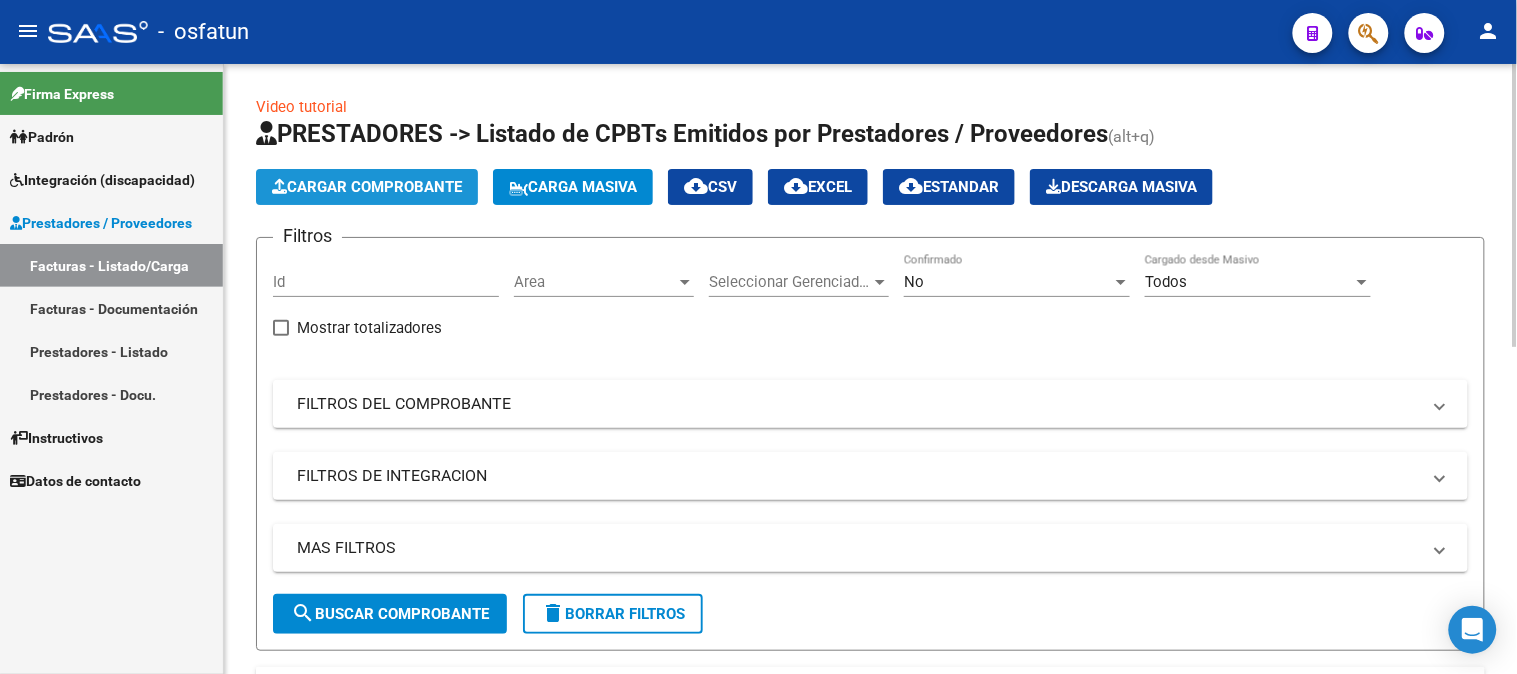 click on "Cargar Comprobante" 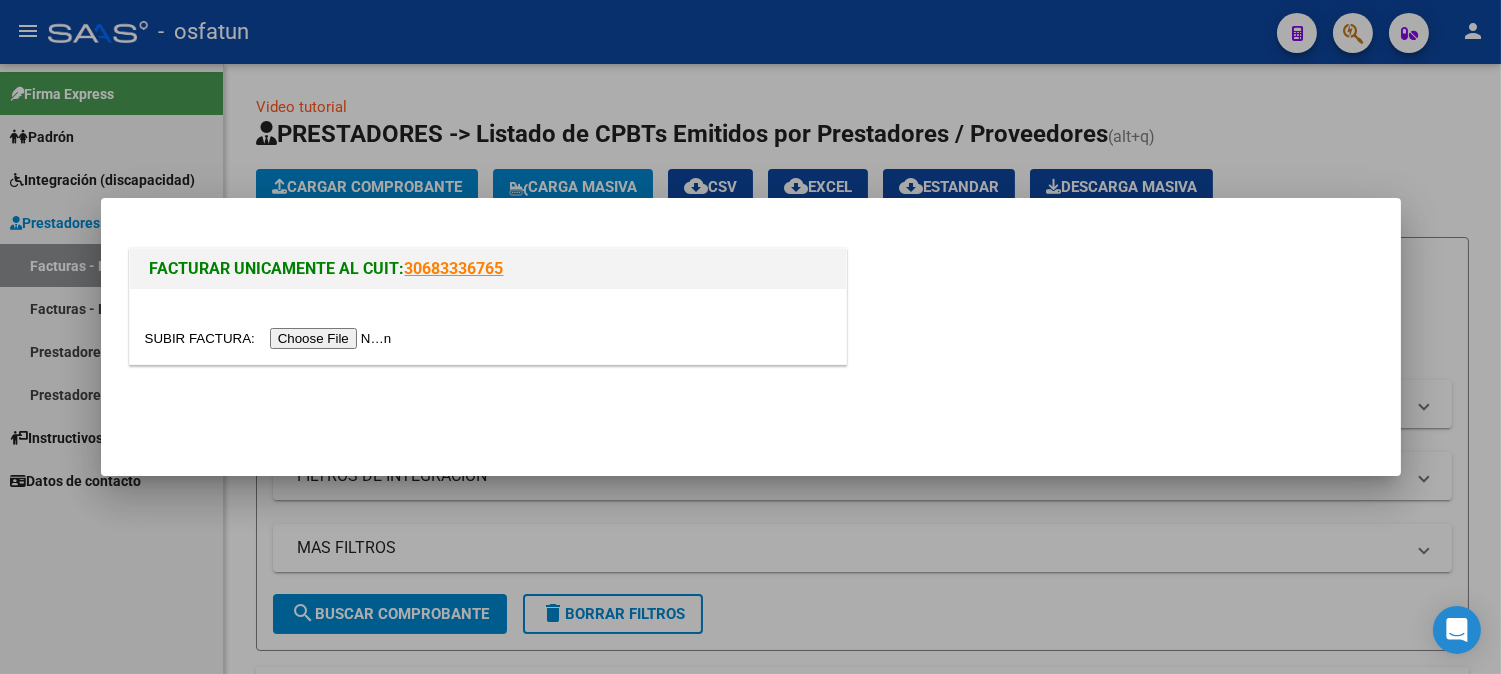 click at bounding box center (488, 326) 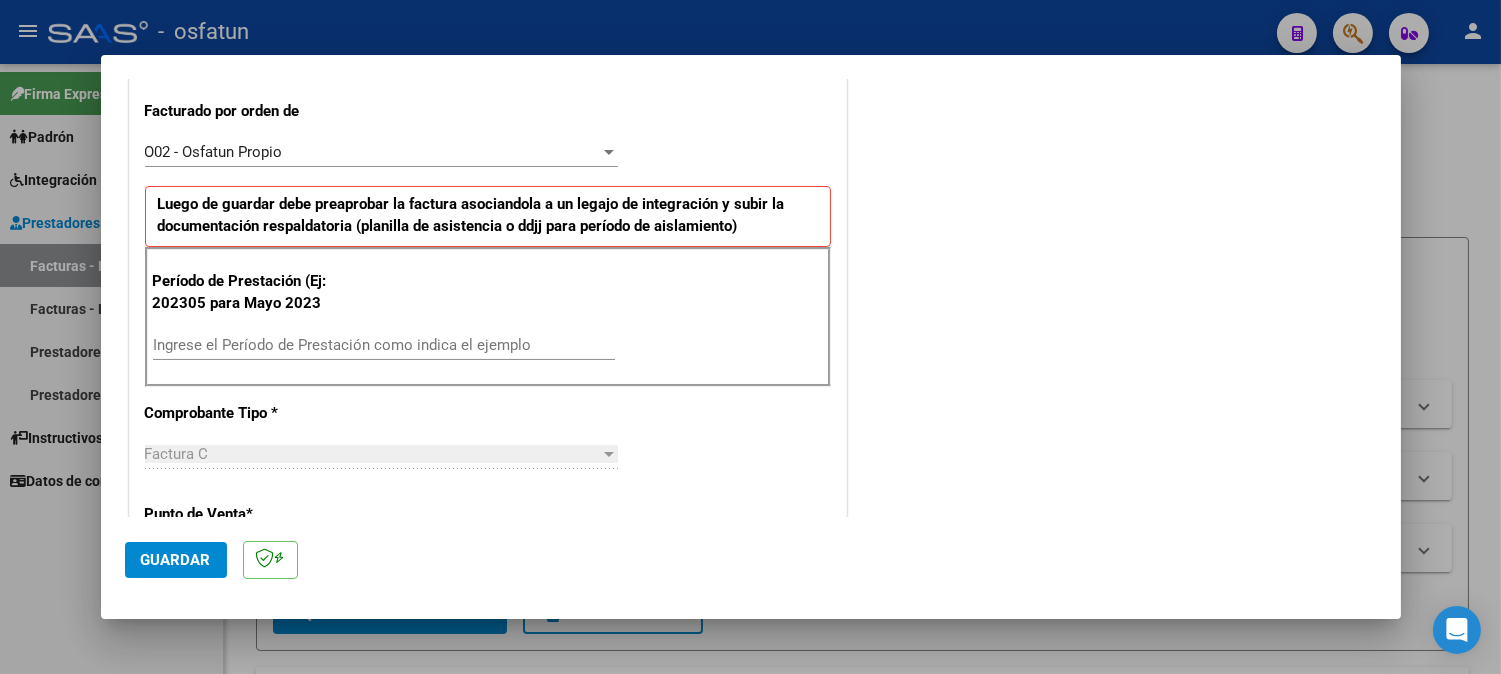 scroll, scrollTop: 555, scrollLeft: 0, axis: vertical 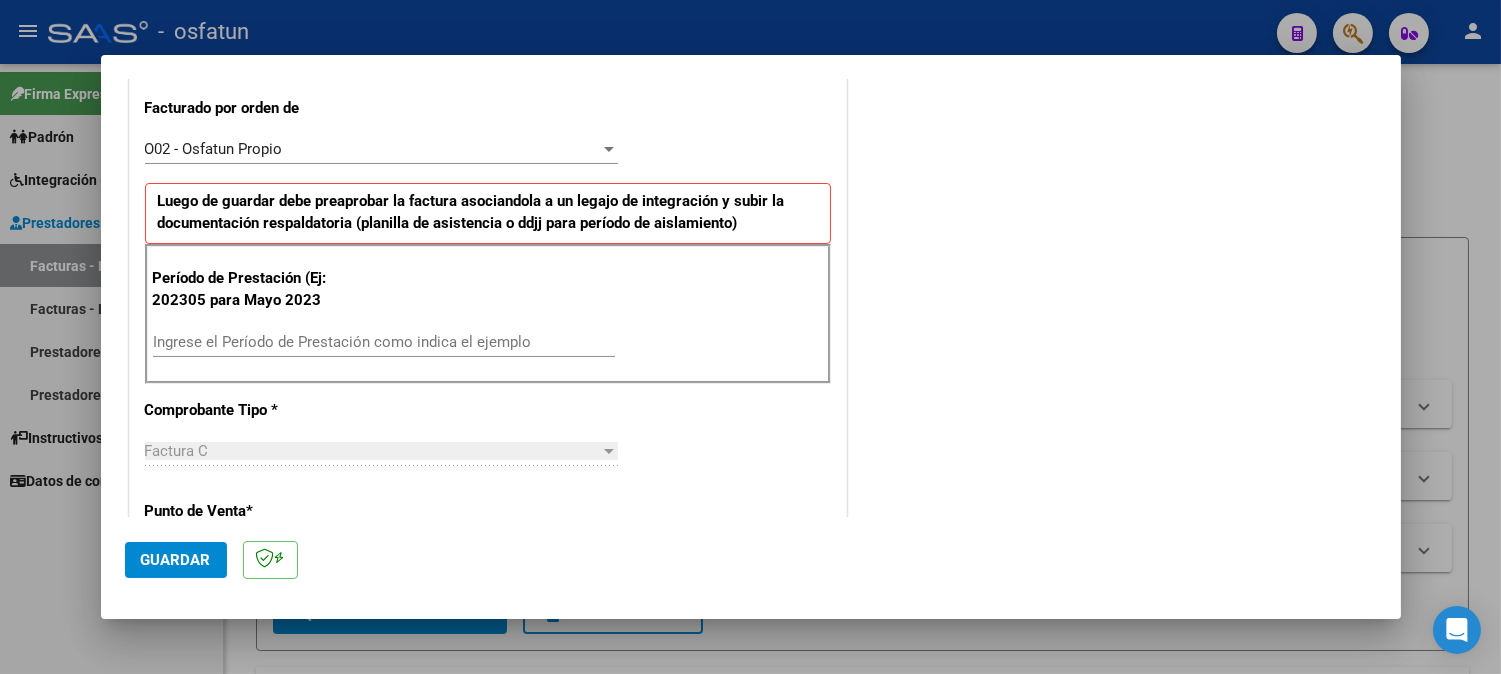 click on "Ingrese el Período de Prestación como indica el ejemplo" at bounding box center [384, 342] 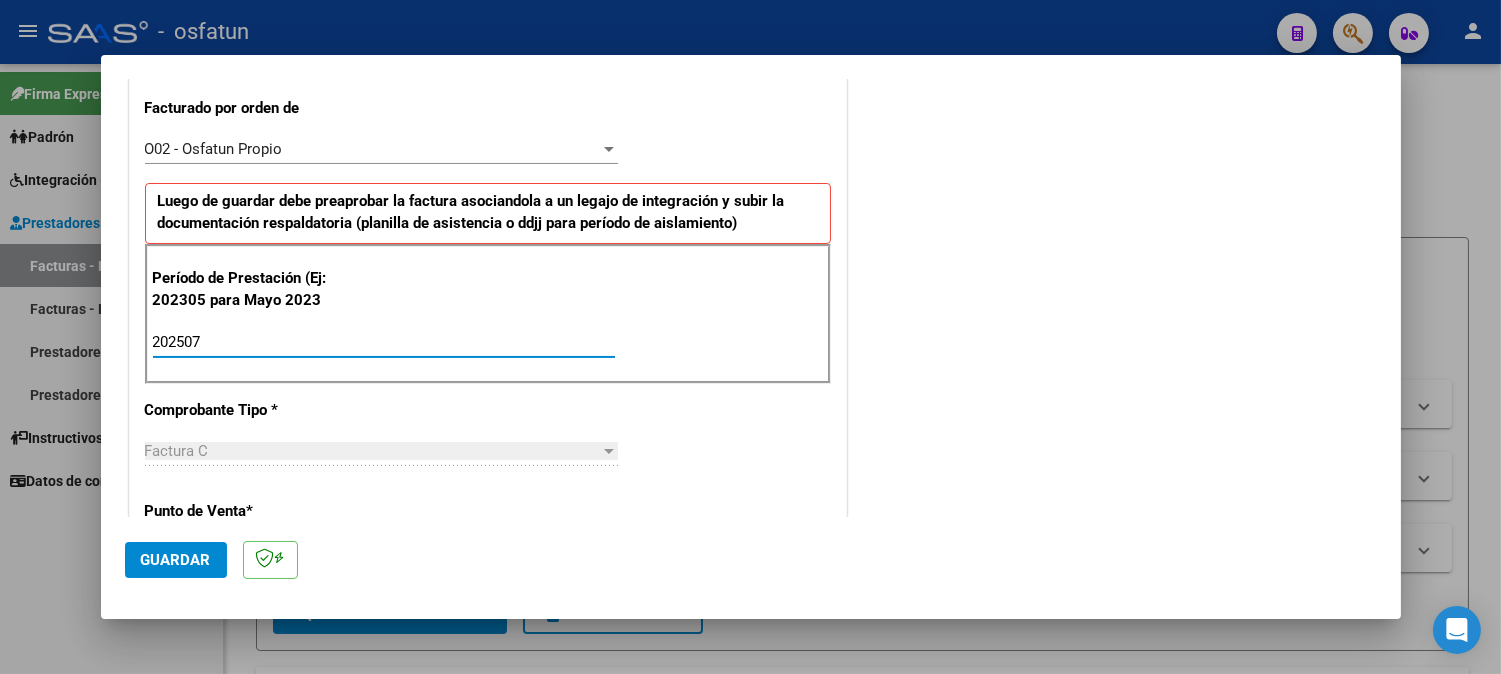 type on "202507" 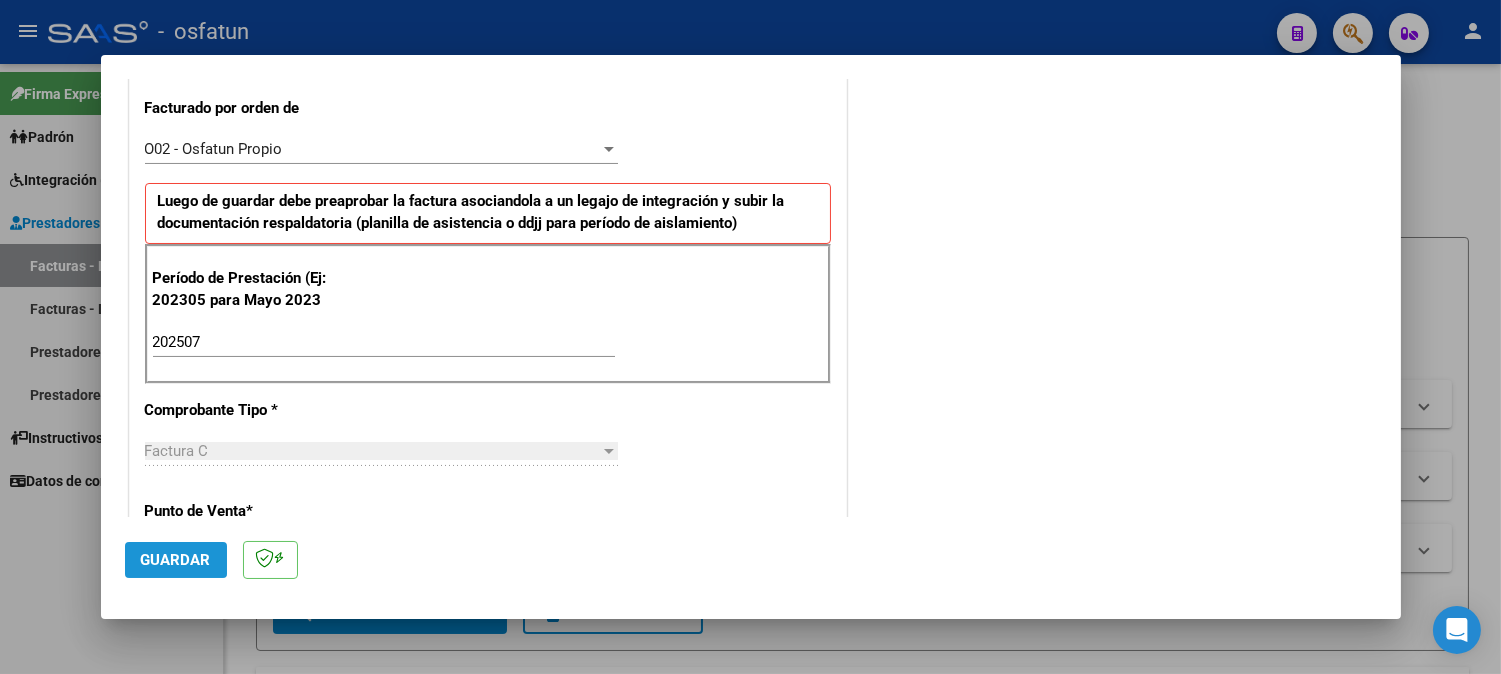 click on "Guardar" 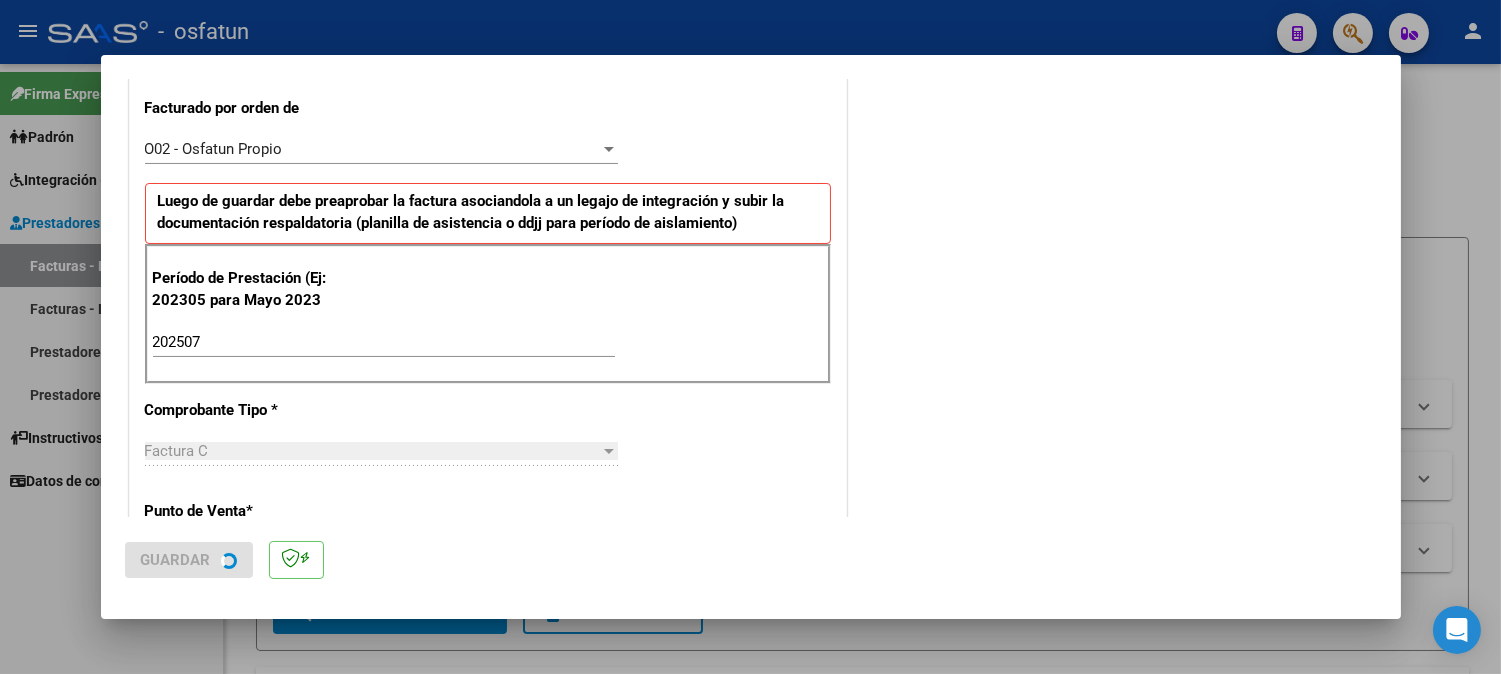 scroll, scrollTop: 0, scrollLeft: 0, axis: both 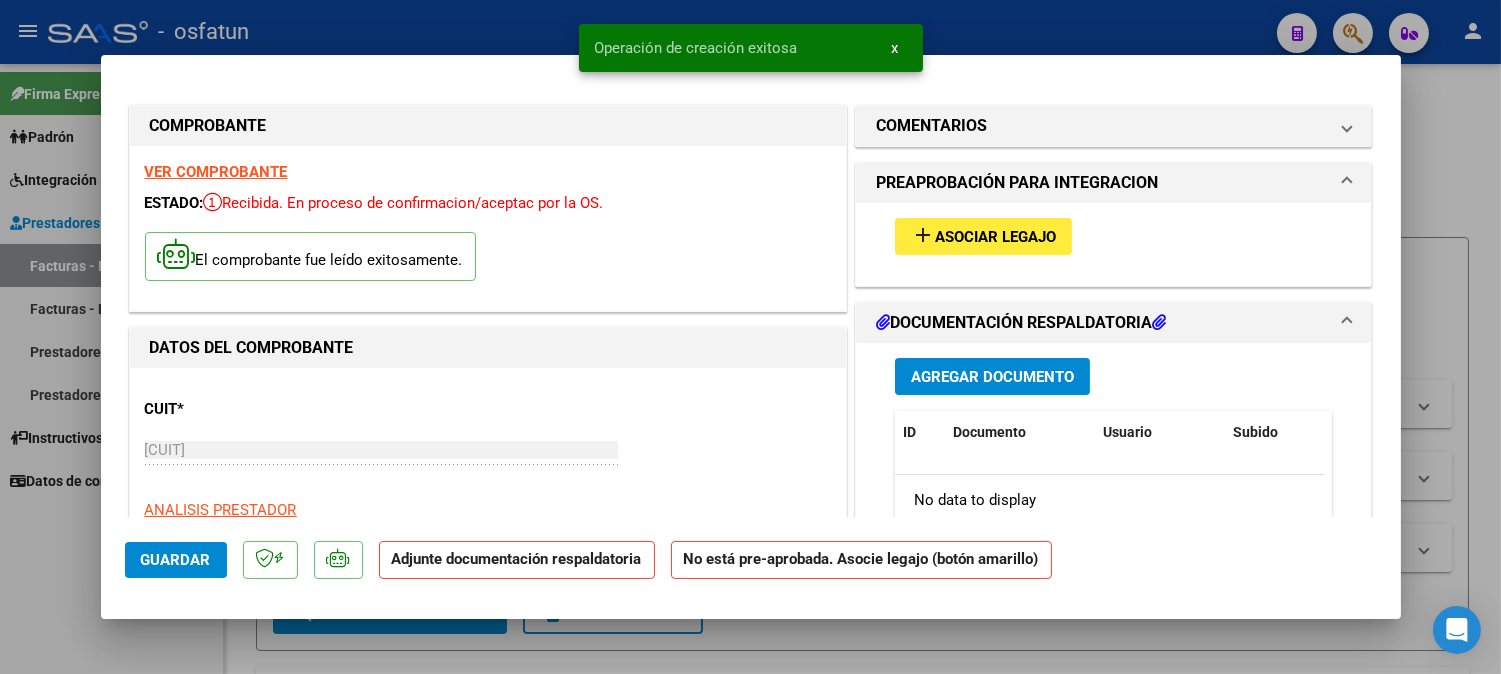 click on "add Asociar Legajo" at bounding box center [983, 236] 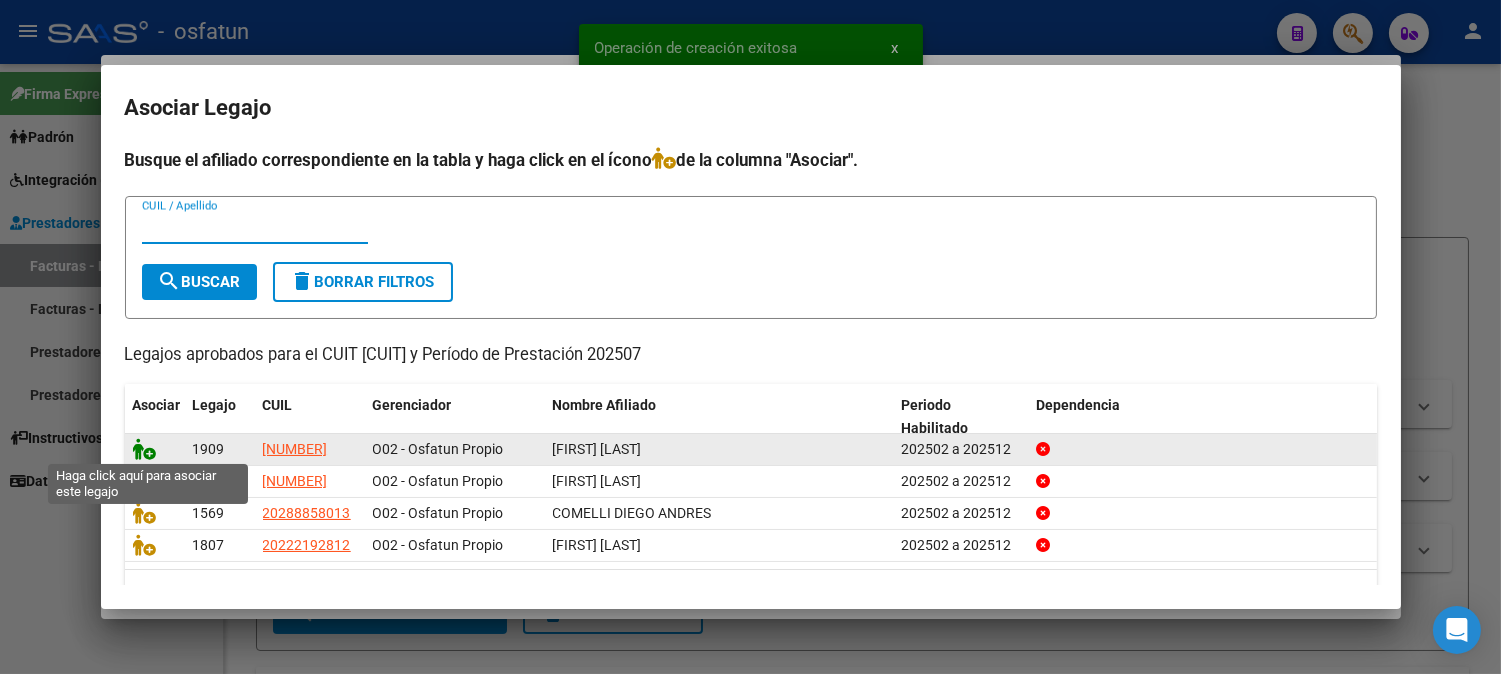click 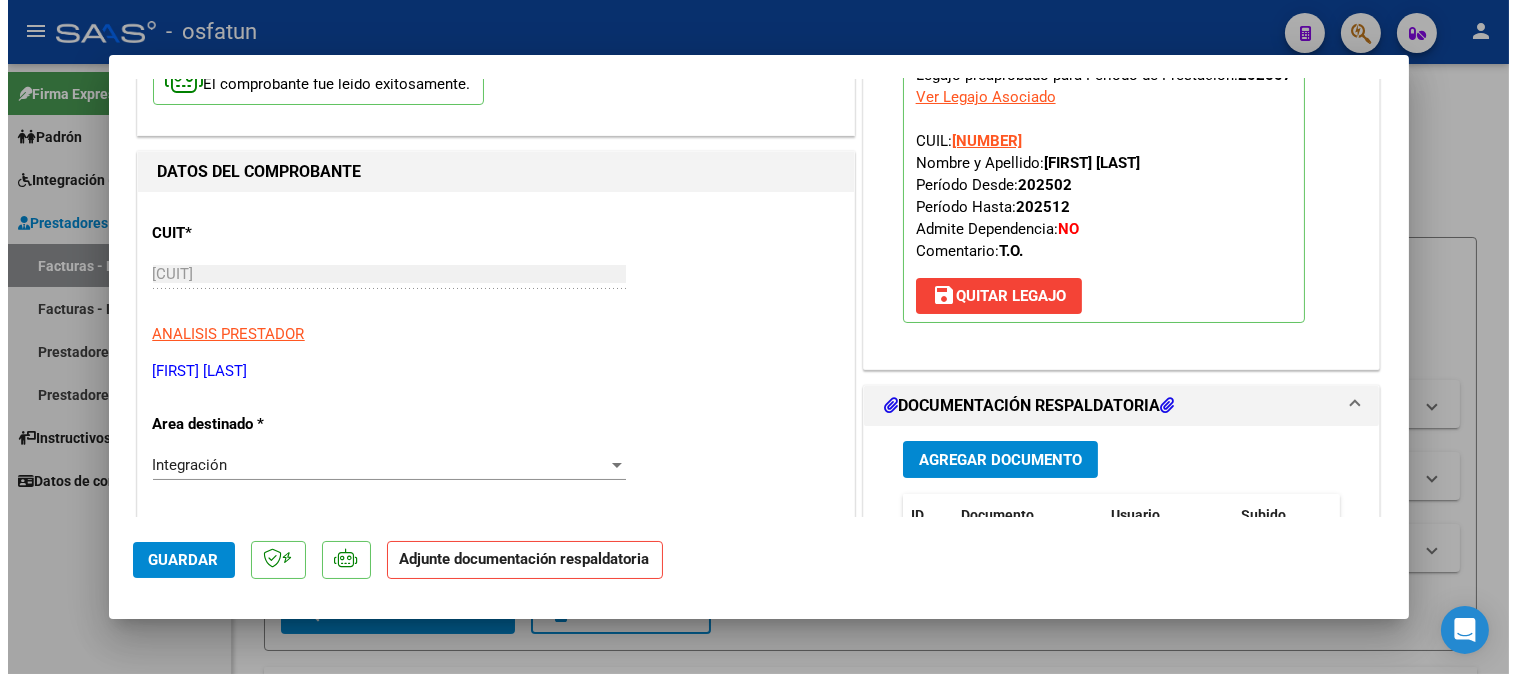 scroll, scrollTop: 333, scrollLeft: 0, axis: vertical 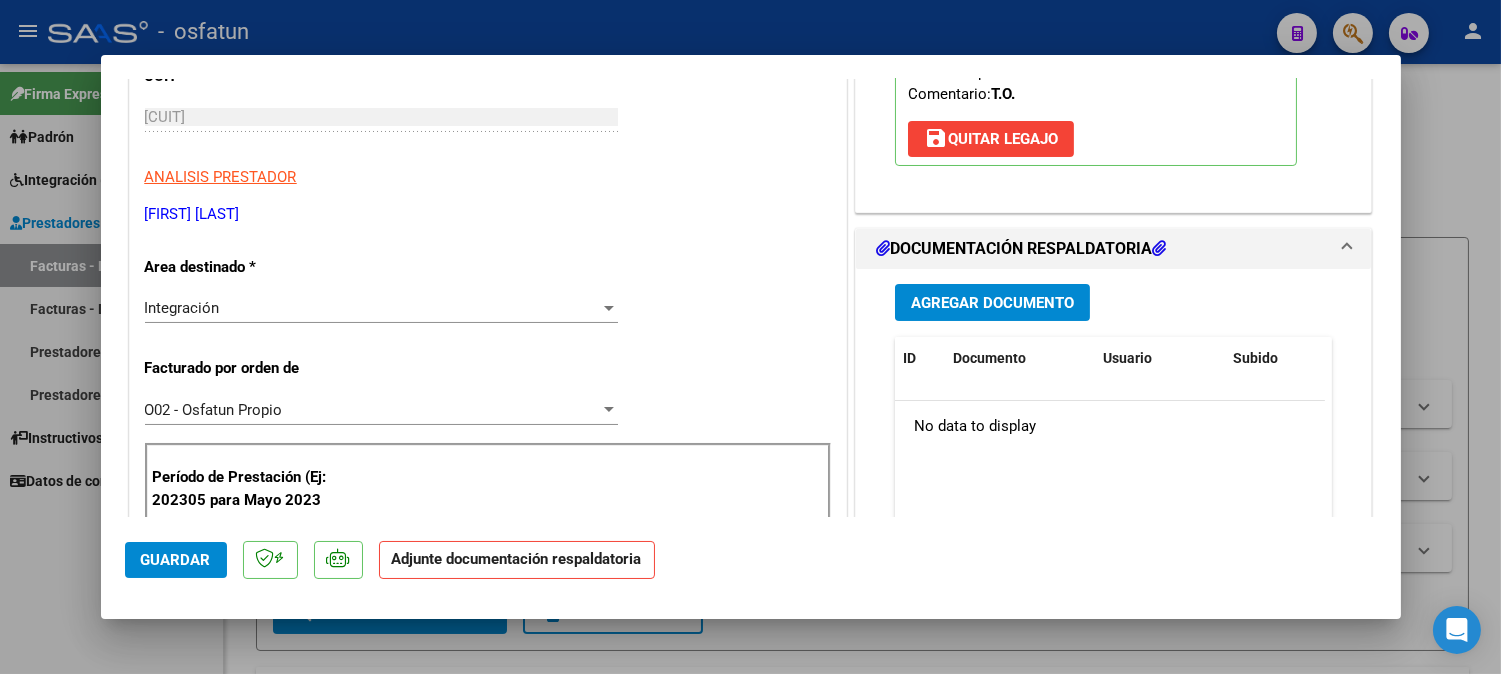 click on "Agregar Documento" at bounding box center [992, 302] 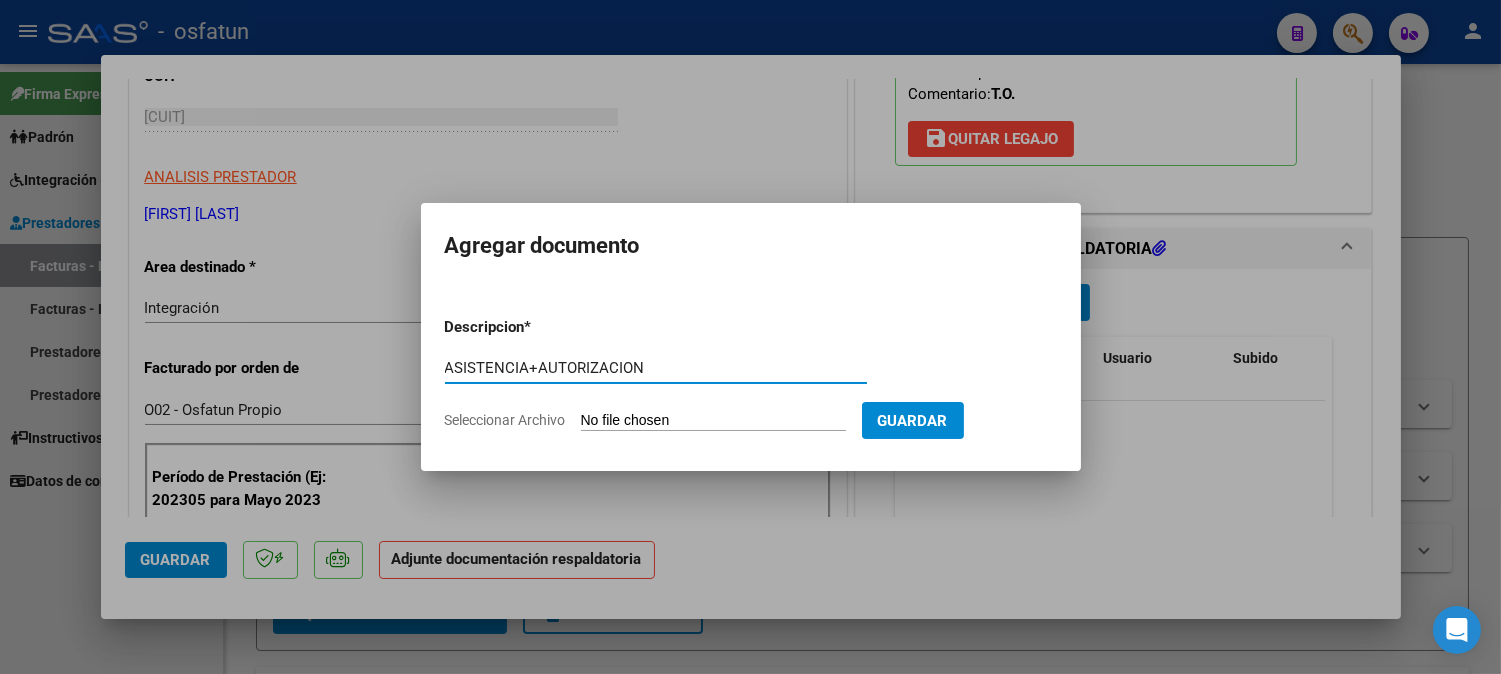 type on "ASISTENCIA+AUTORIZACION" 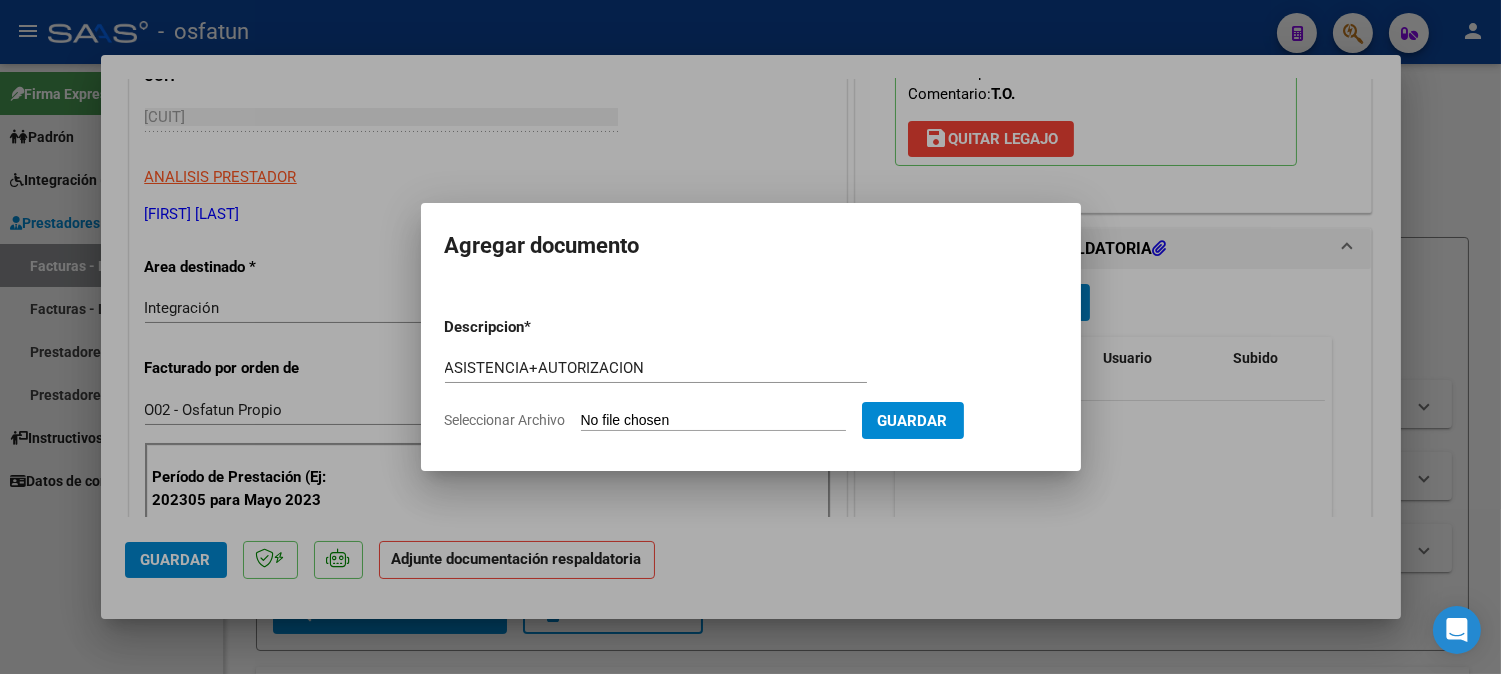 click on "Seleccionar Archivo" at bounding box center [713, 421] 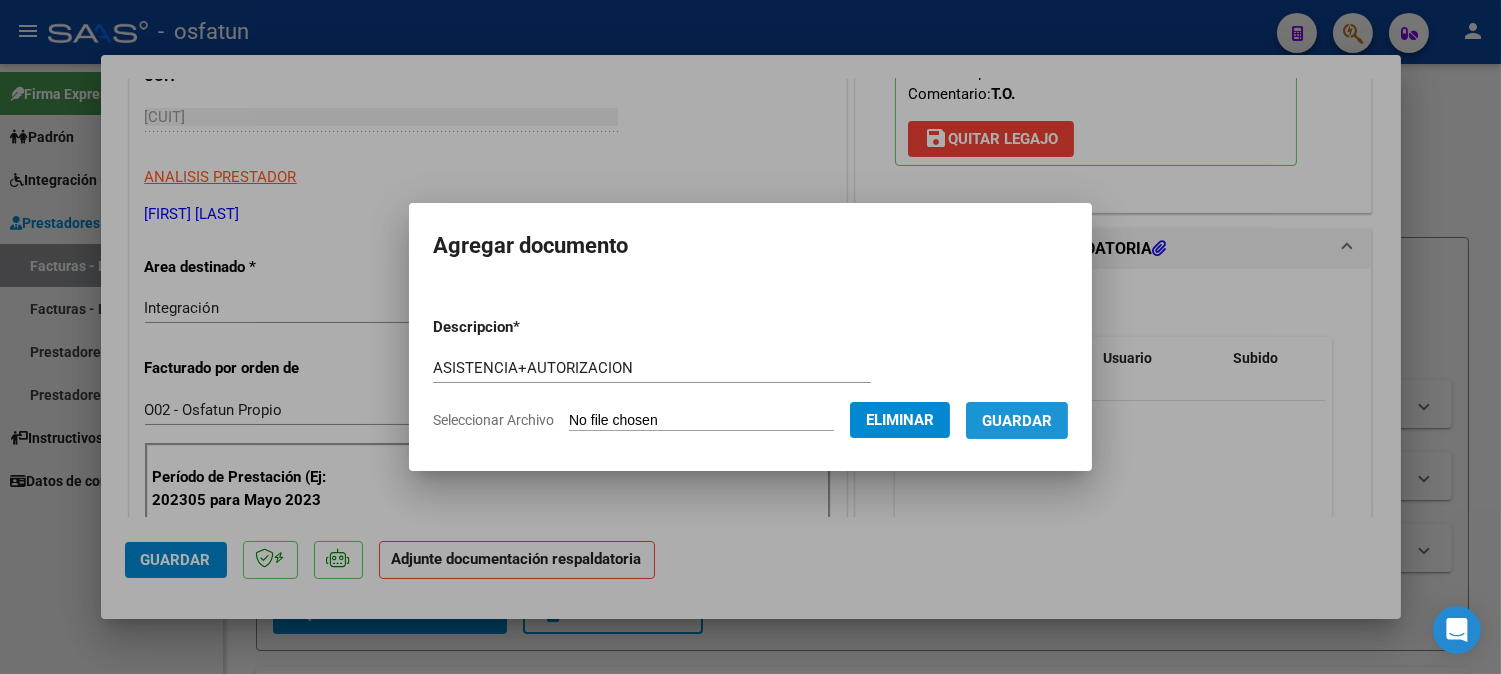 click on "Guardar" at bounding box center (1017, 420) 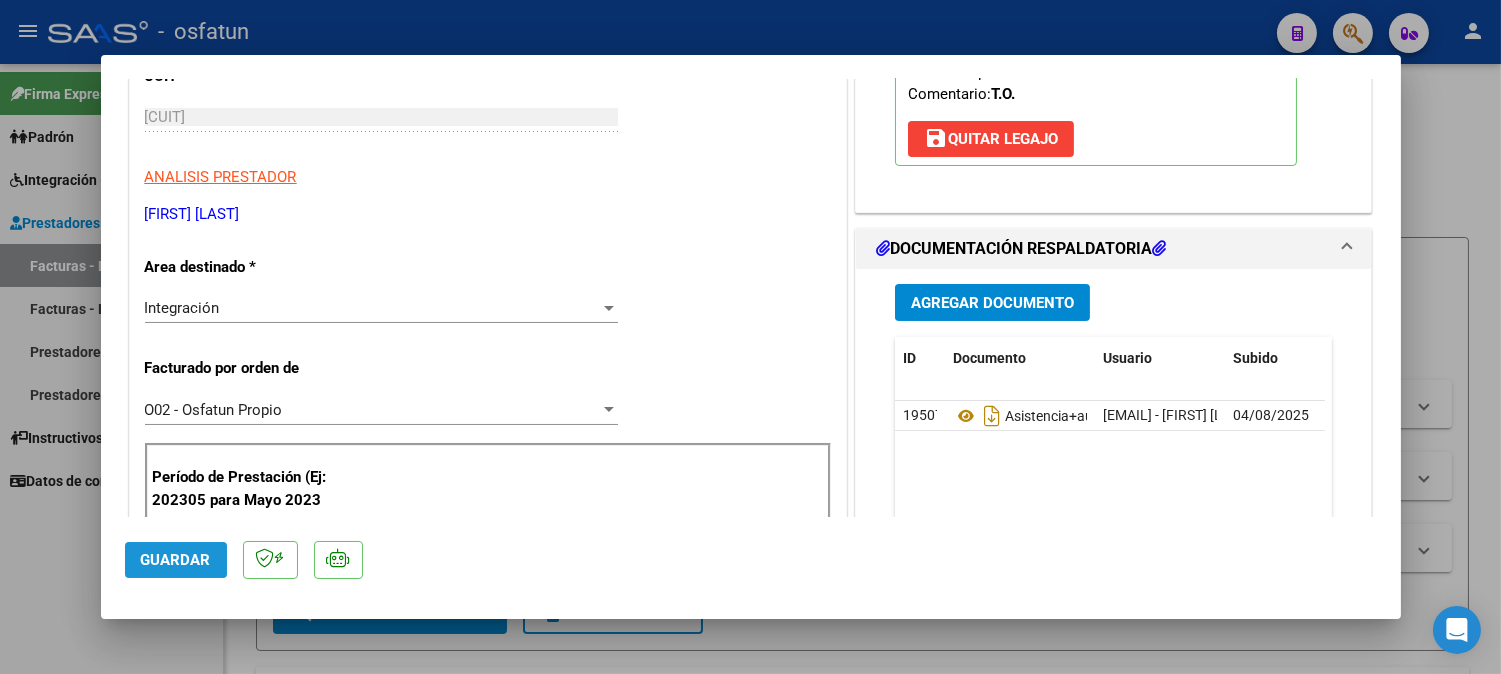 drag, startPoint x: 176, startPoint y: 565, endPoint x: 1073, endPoint y: 393, distance: 913.3417 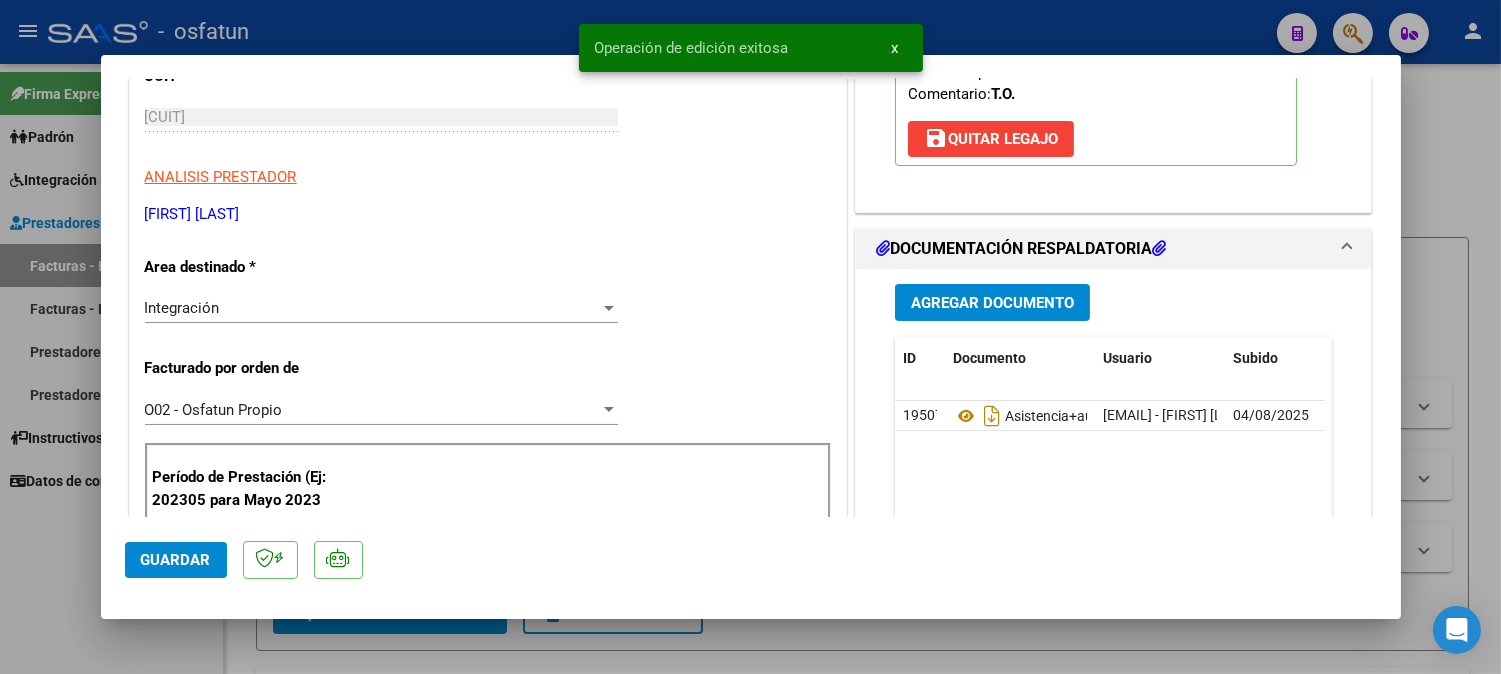 click on "Agregar Documento" at bounding box center (1114, 302) 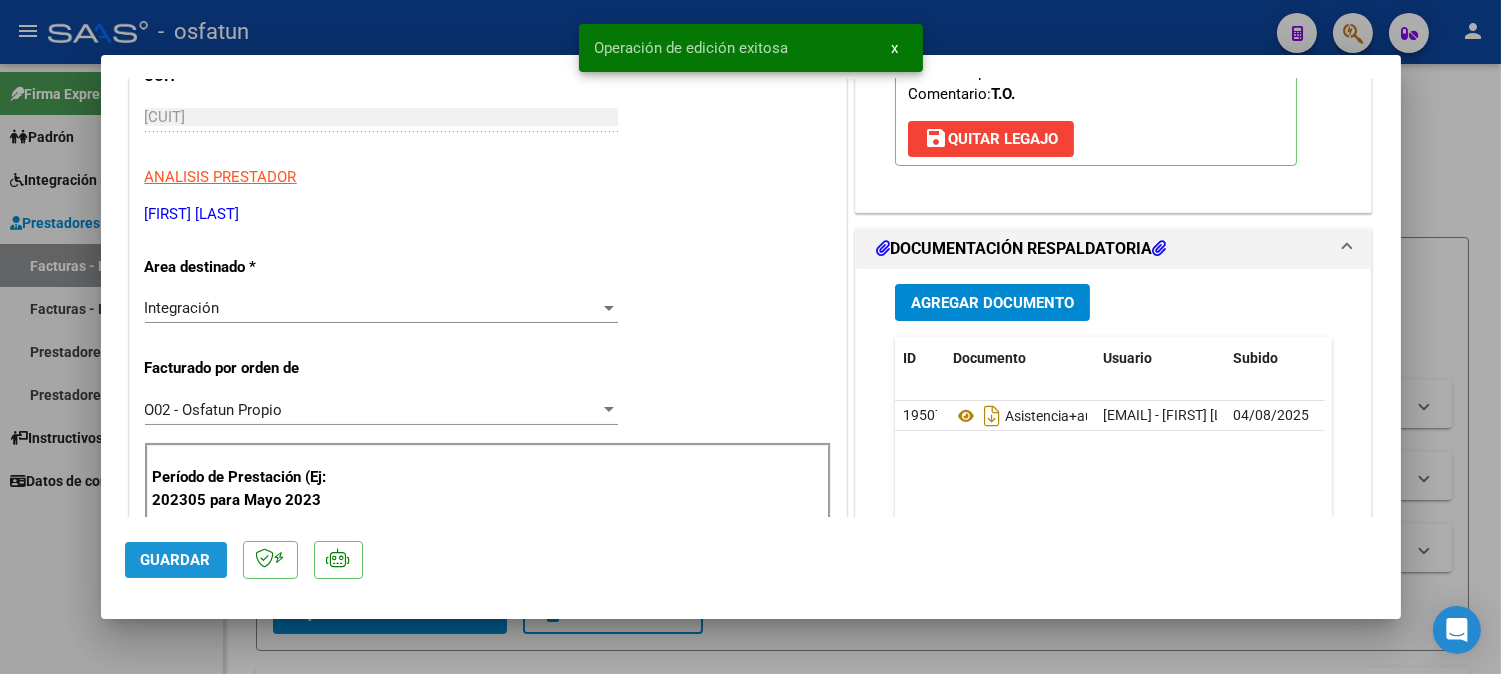 click on "Guardar" 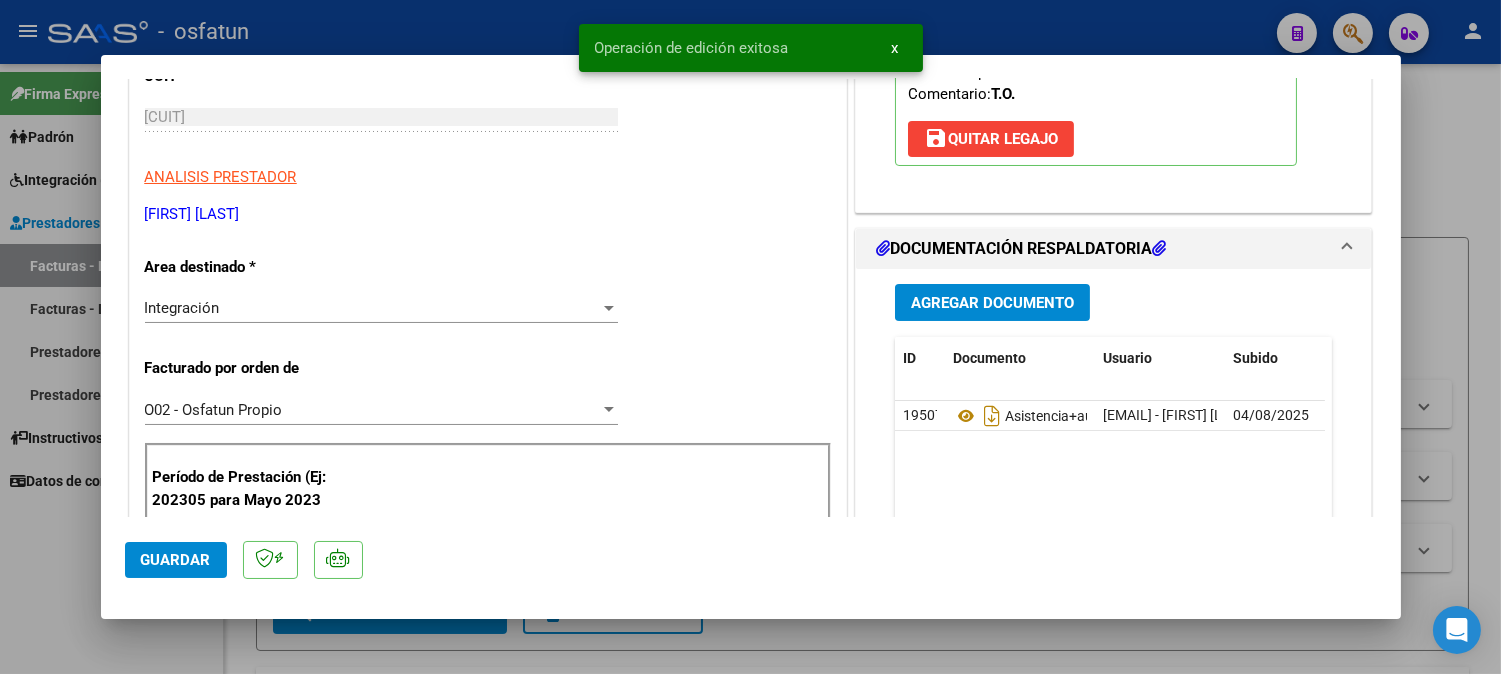 click at bounding box center [750, 337] 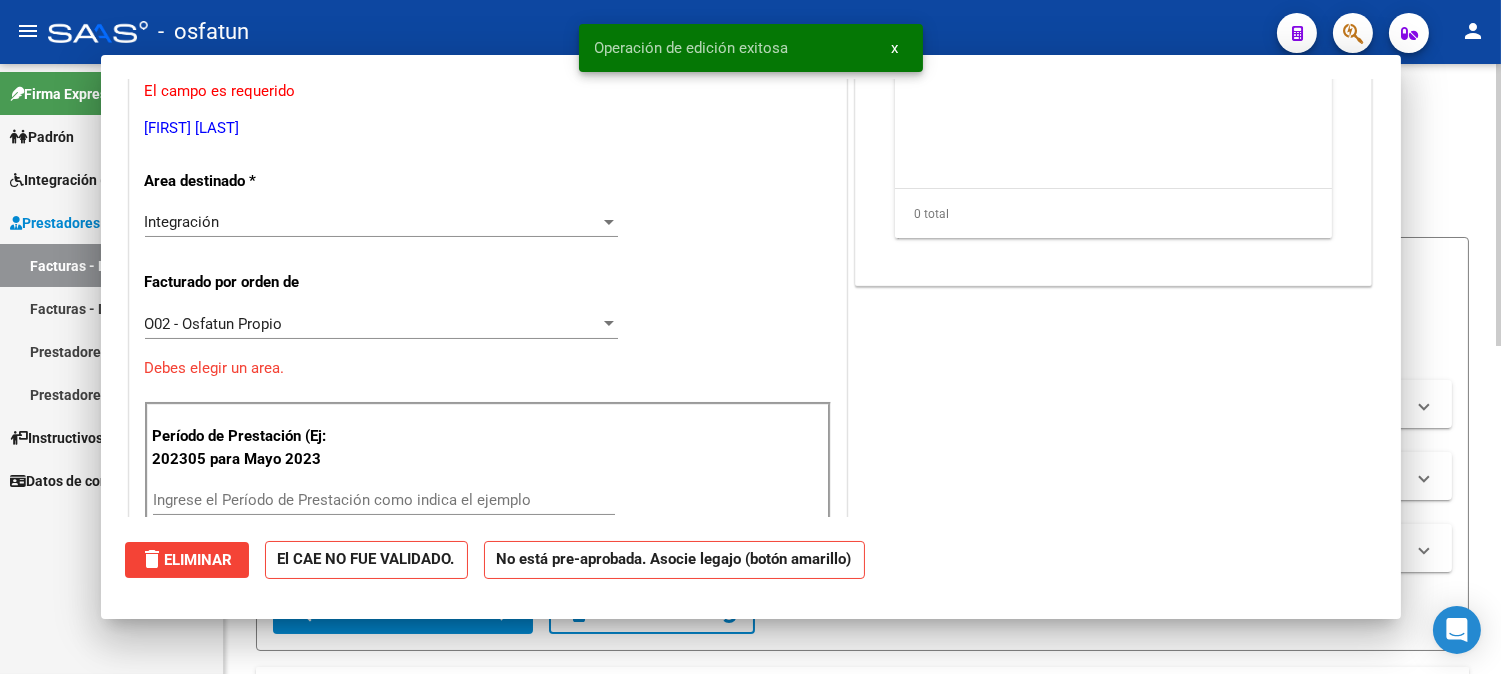 scroll, scrollTop: 0, scrollLeft: 0, axis: both 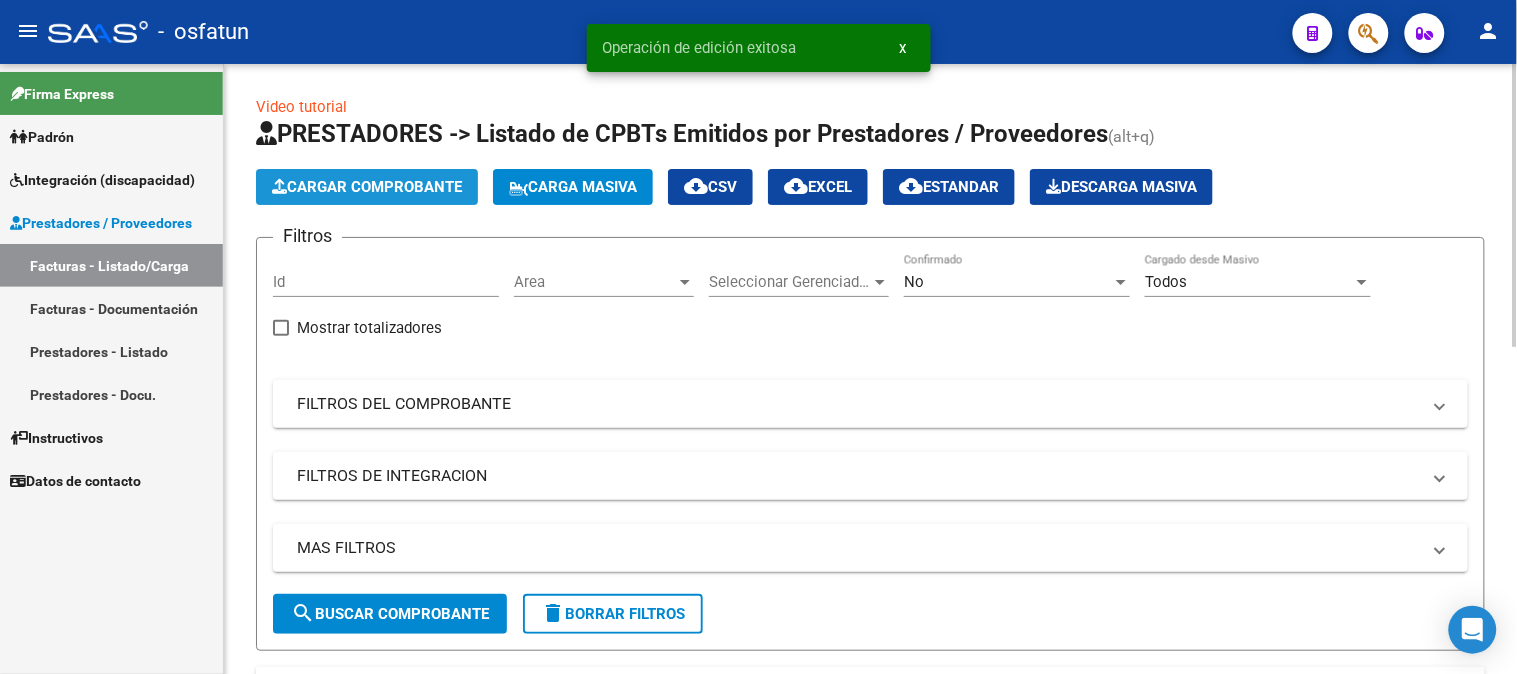 click on "Cargar Comprobante" 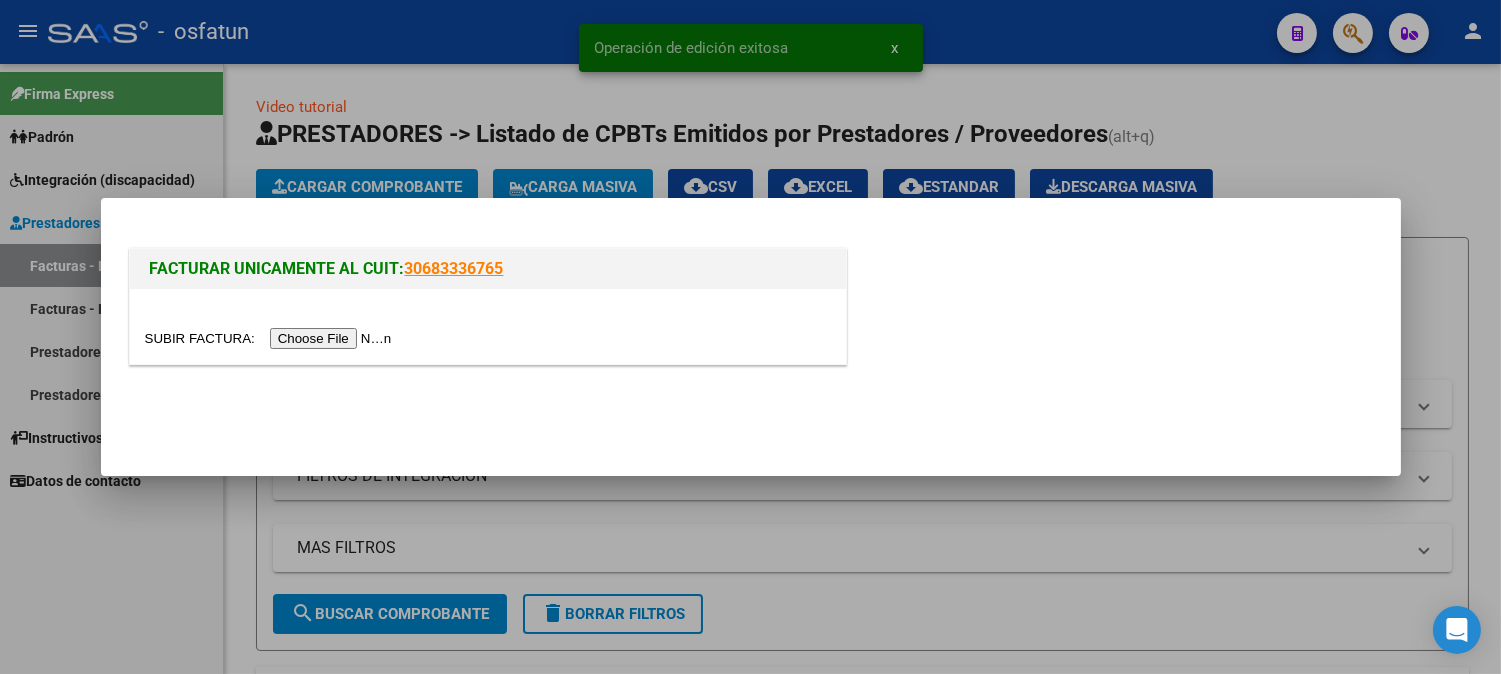 click at bounding box center [271, 338] 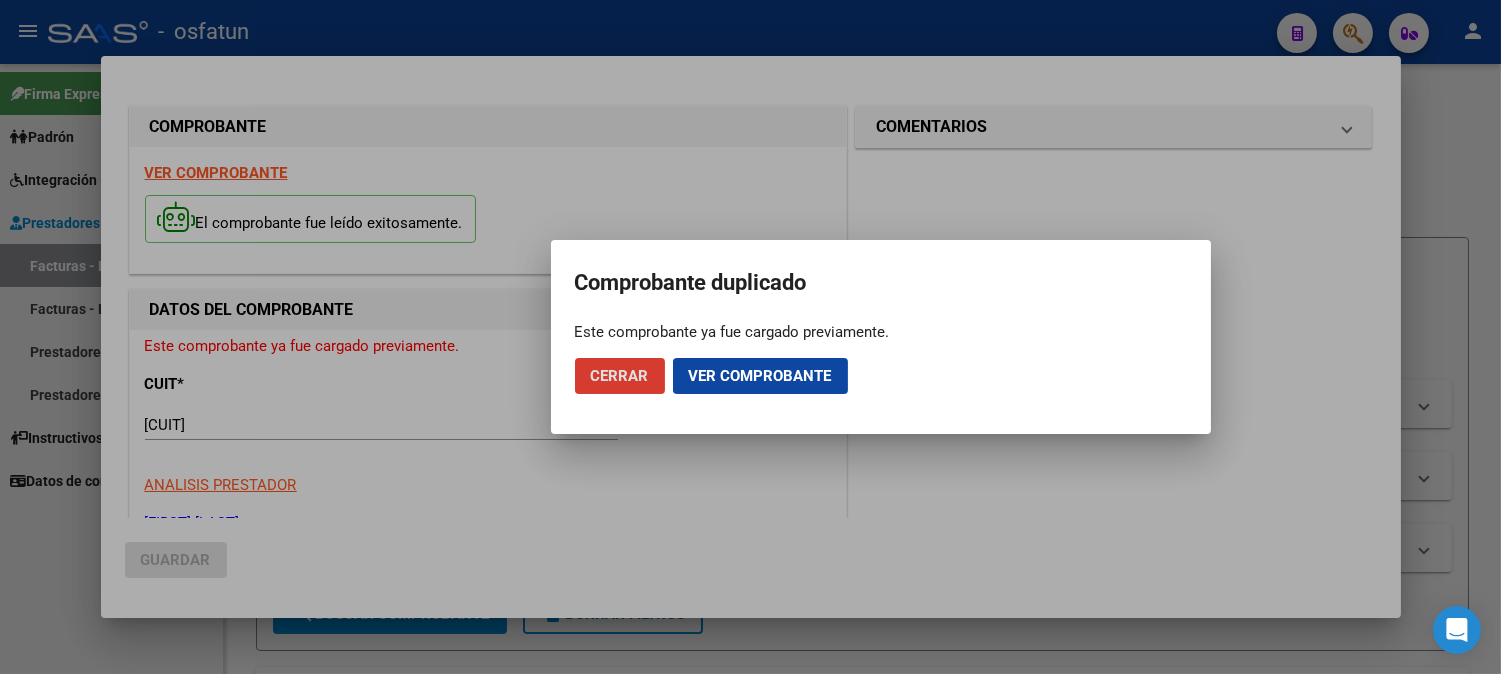 click on "Cerrar" 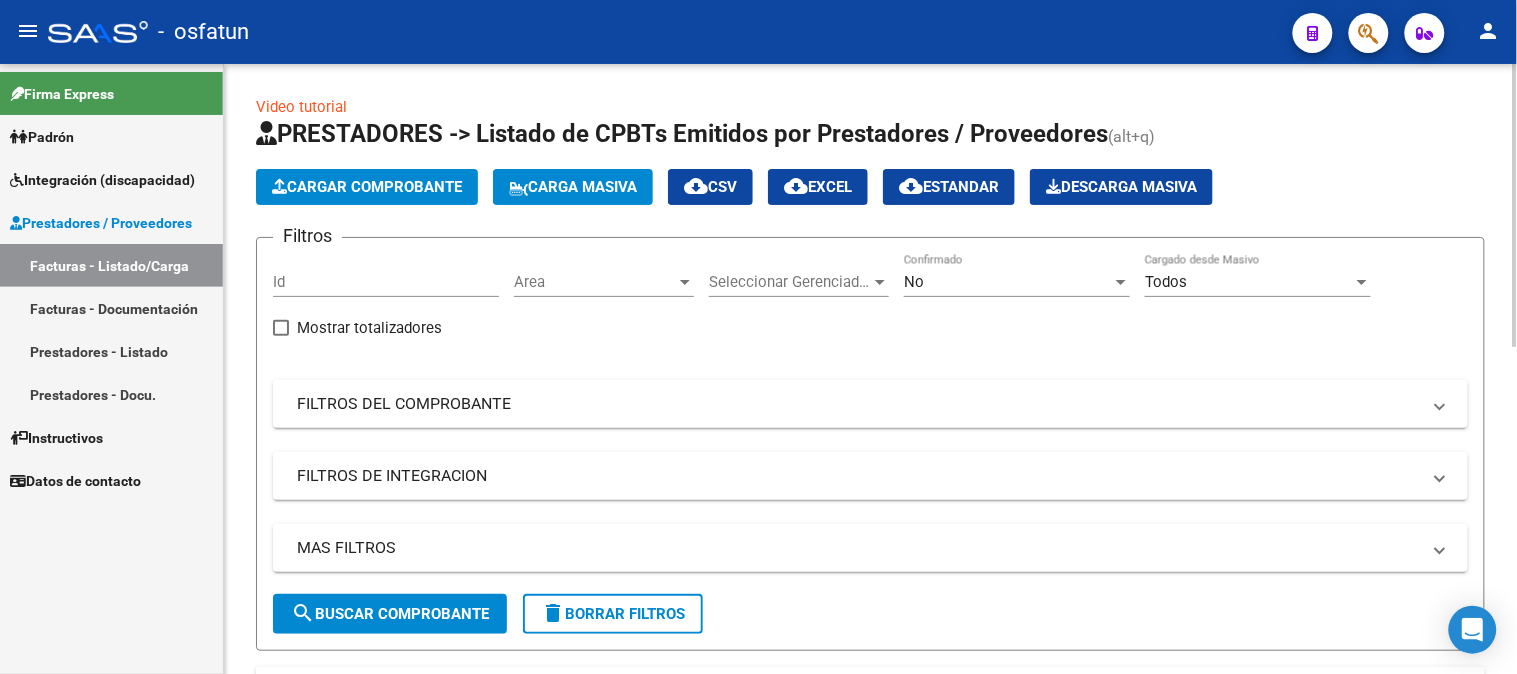 click on "Cargar Comprobante" 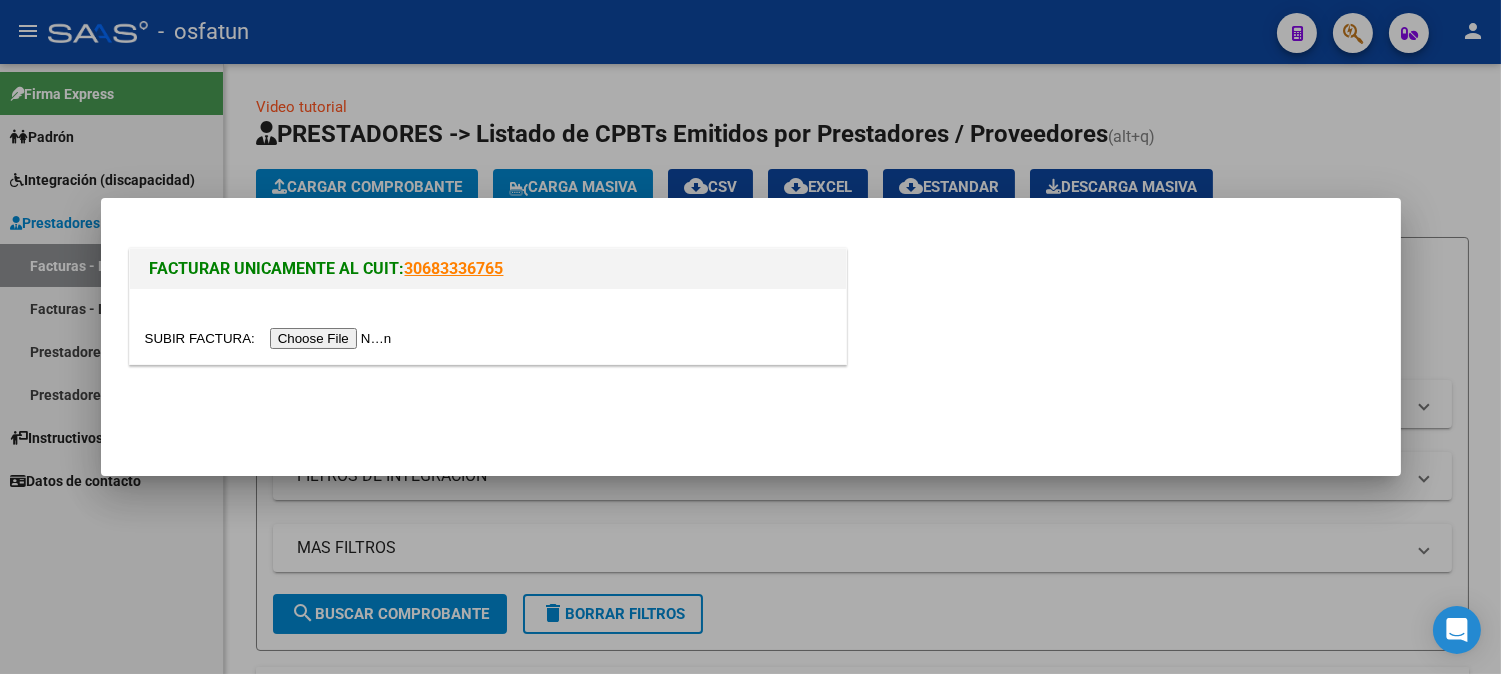 click at bounding box center [271, 338] 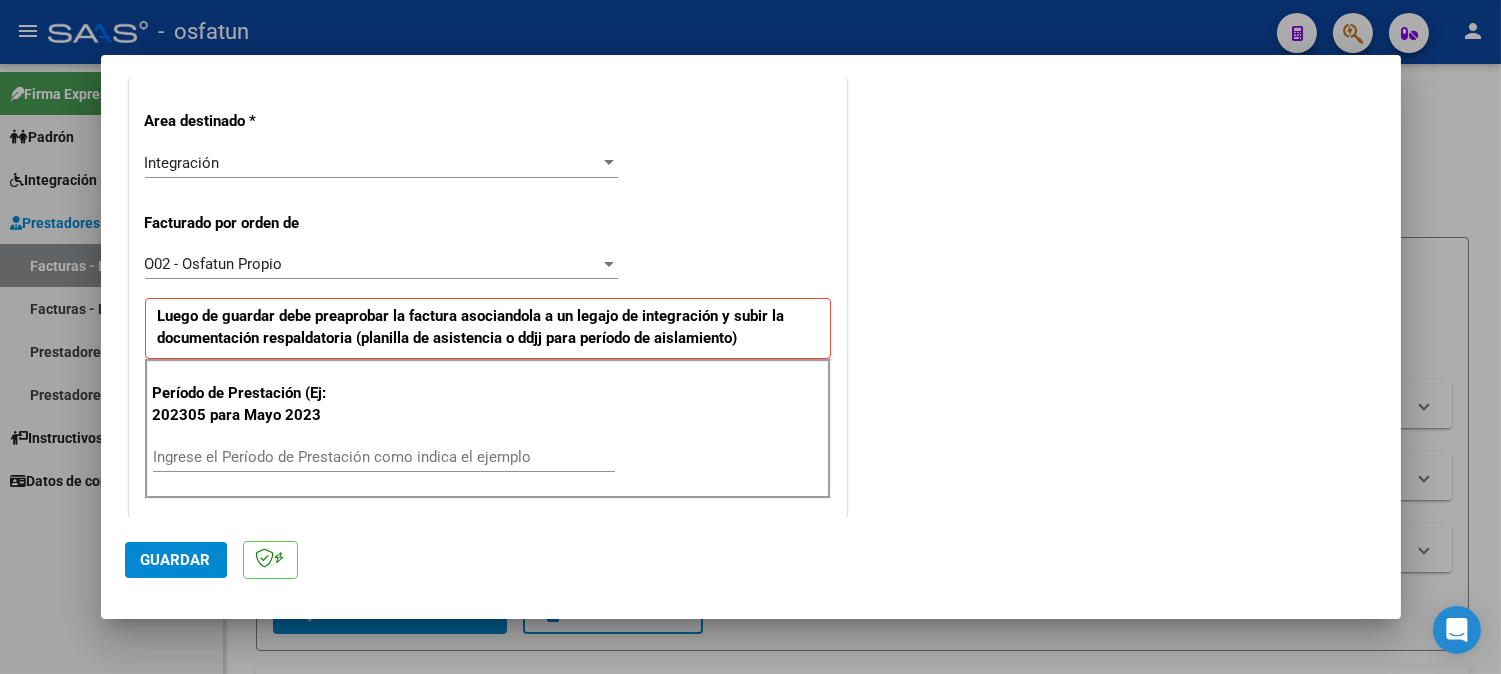 scroll, scrollTop: 555, scrollLeft: 0, axis: vertical 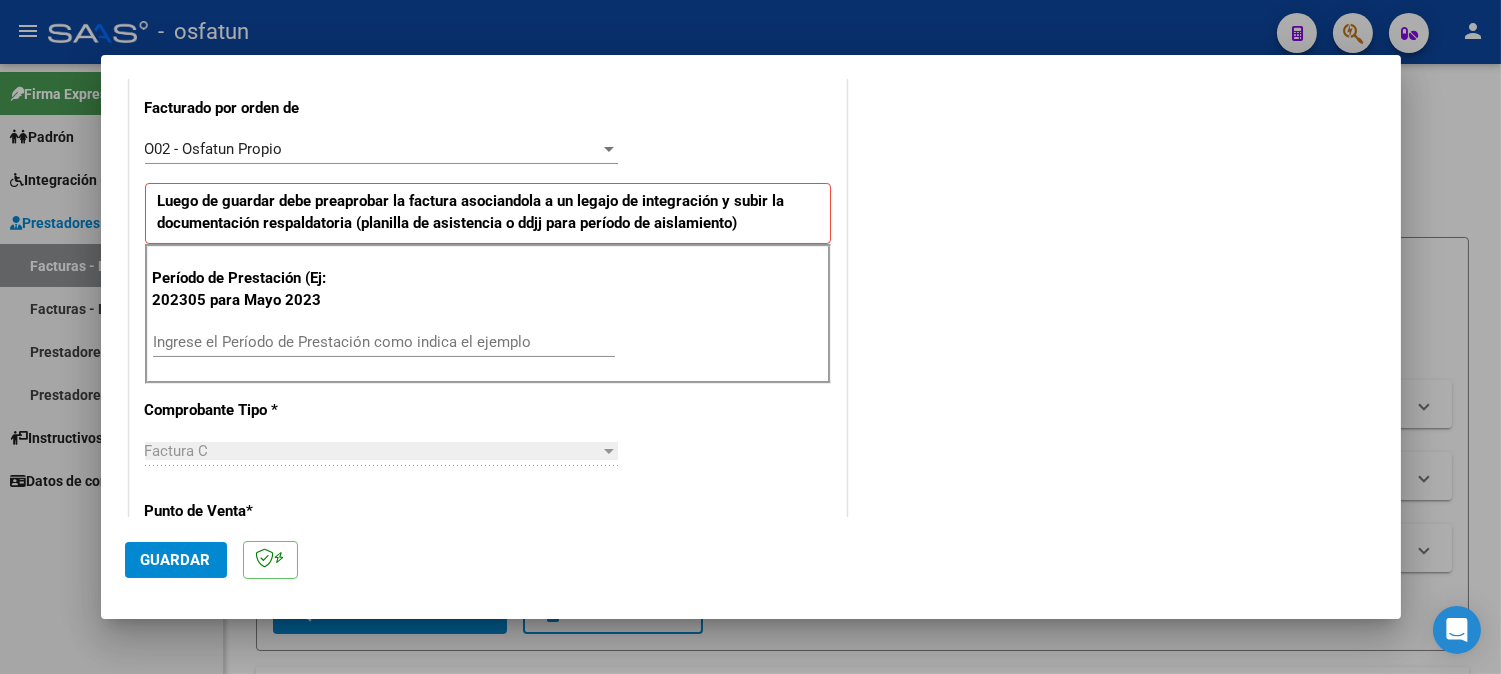 click on "Ingrese el Período de Prestación como indica el ejemplo" at bounding box center (384, 342) 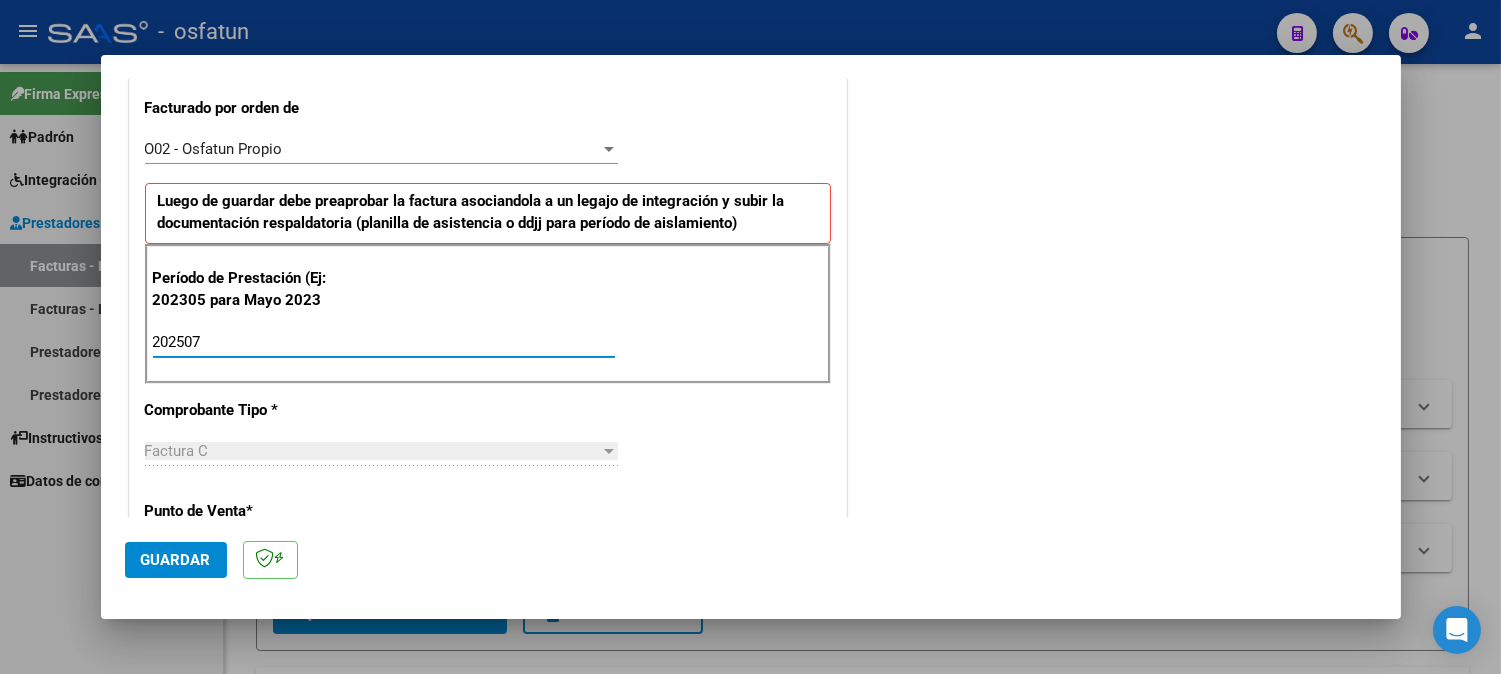 type on "202507" 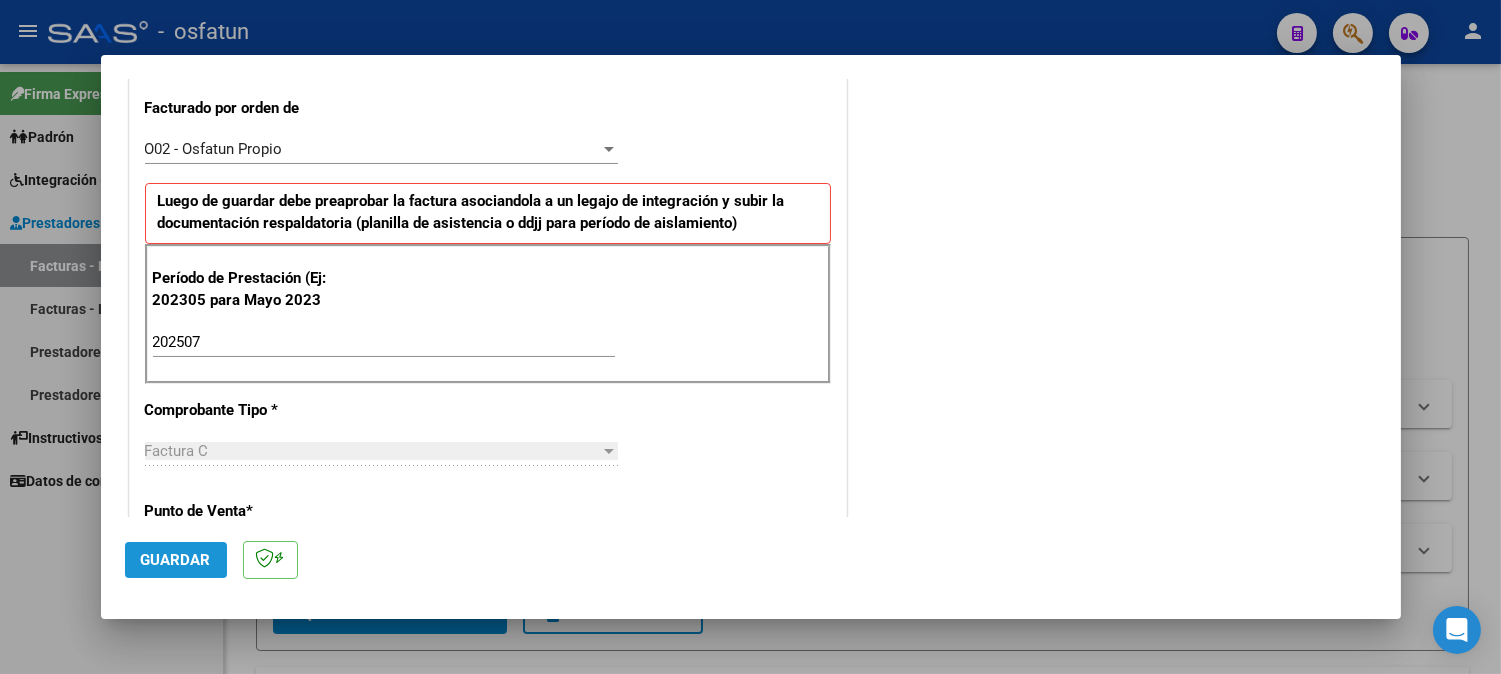 click on "Guardar" 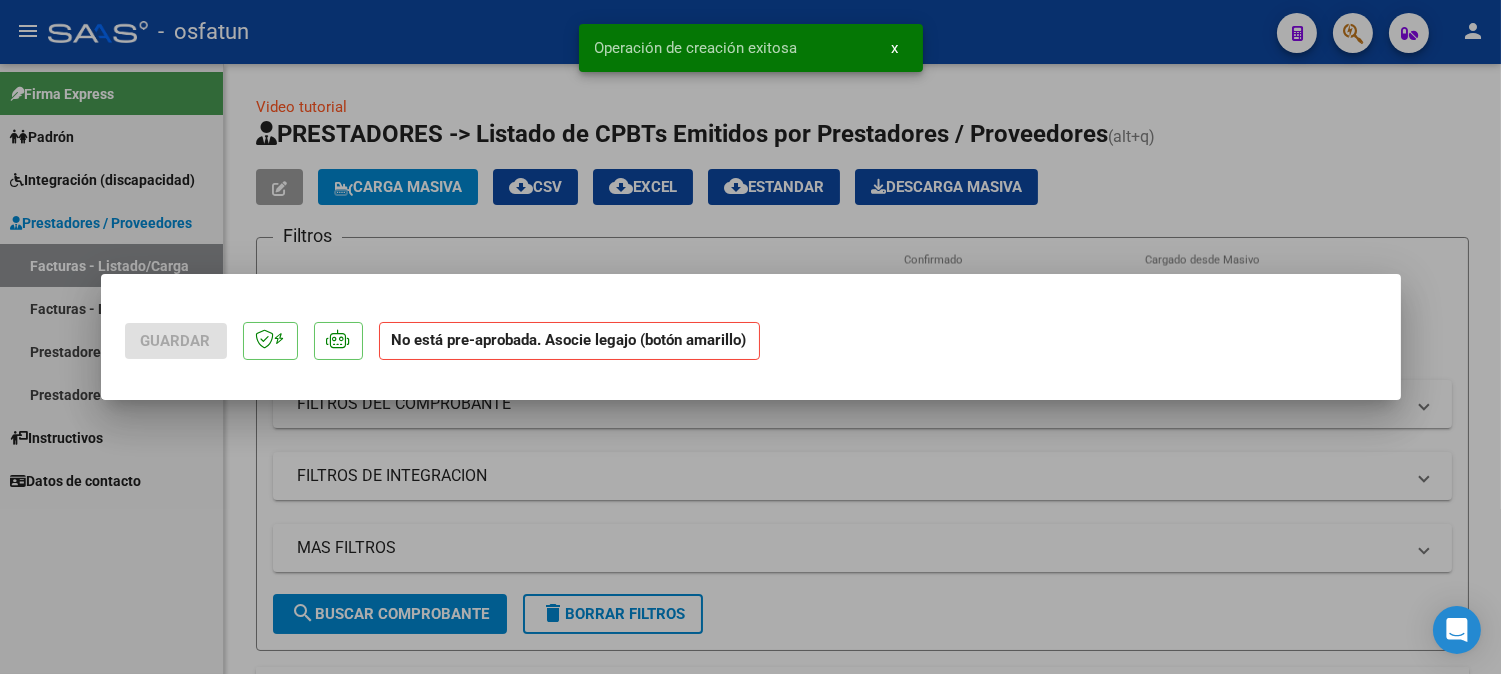 scroll, scrollTop: 0, scrollLeft: 0, axis: both 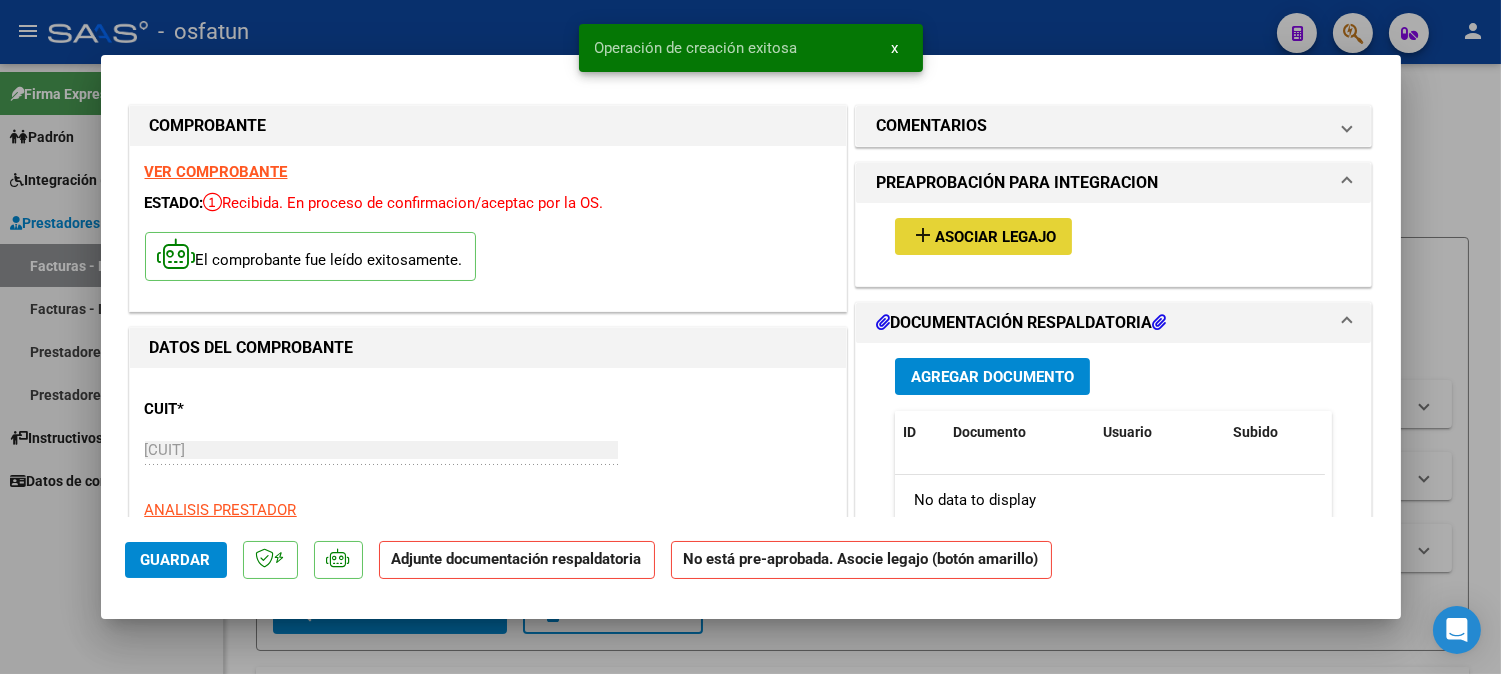 click on "Asociar Legajo" at bounding box center [995, 237] 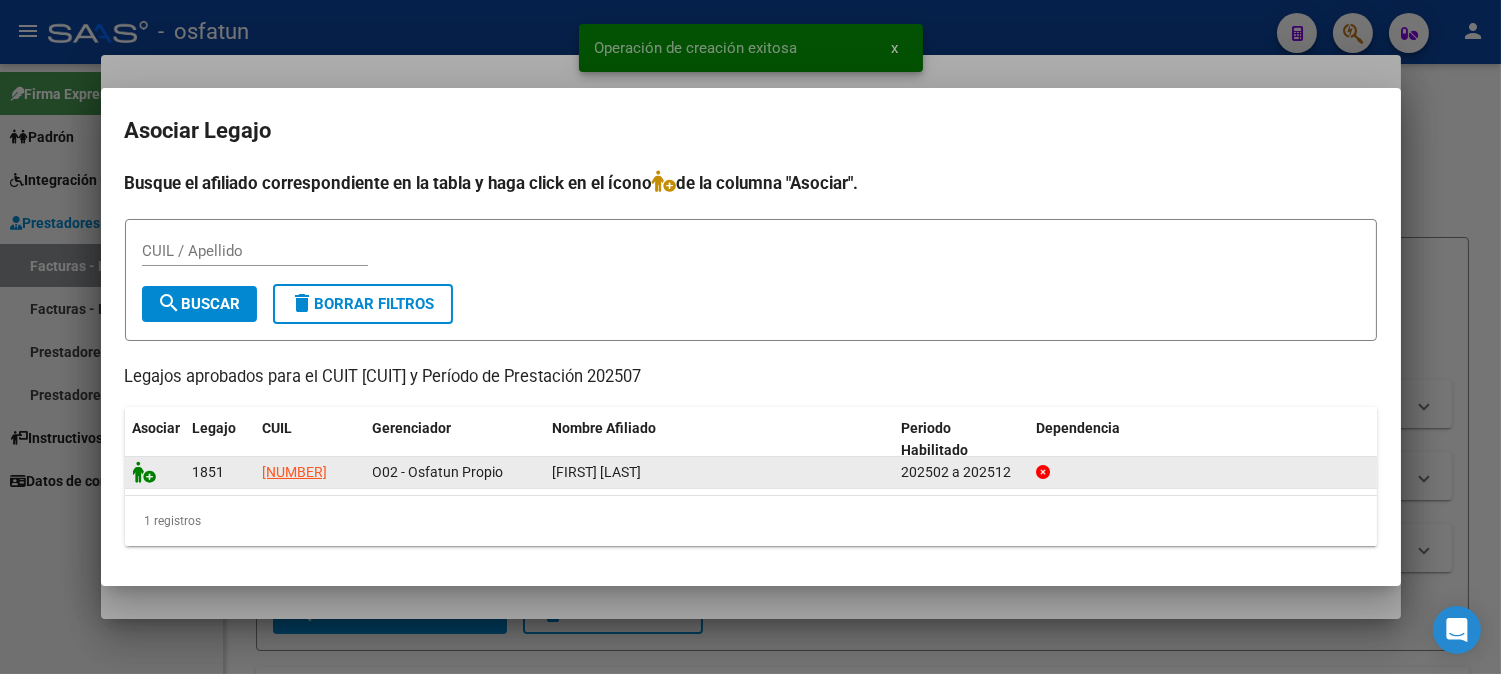 drag, startPoint x: 130, startPoint y: 473, endPoint x: 145, endPoint y: 472, distance: 15.033297 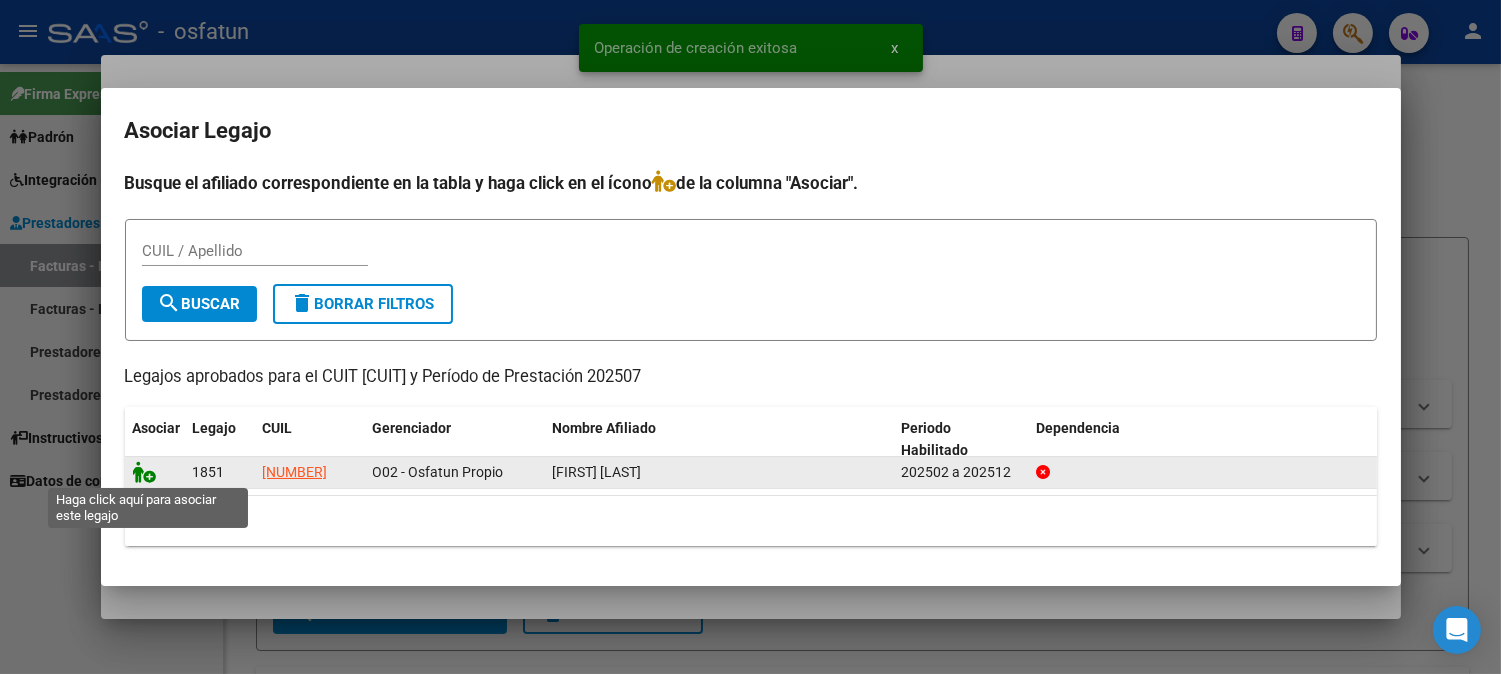 click 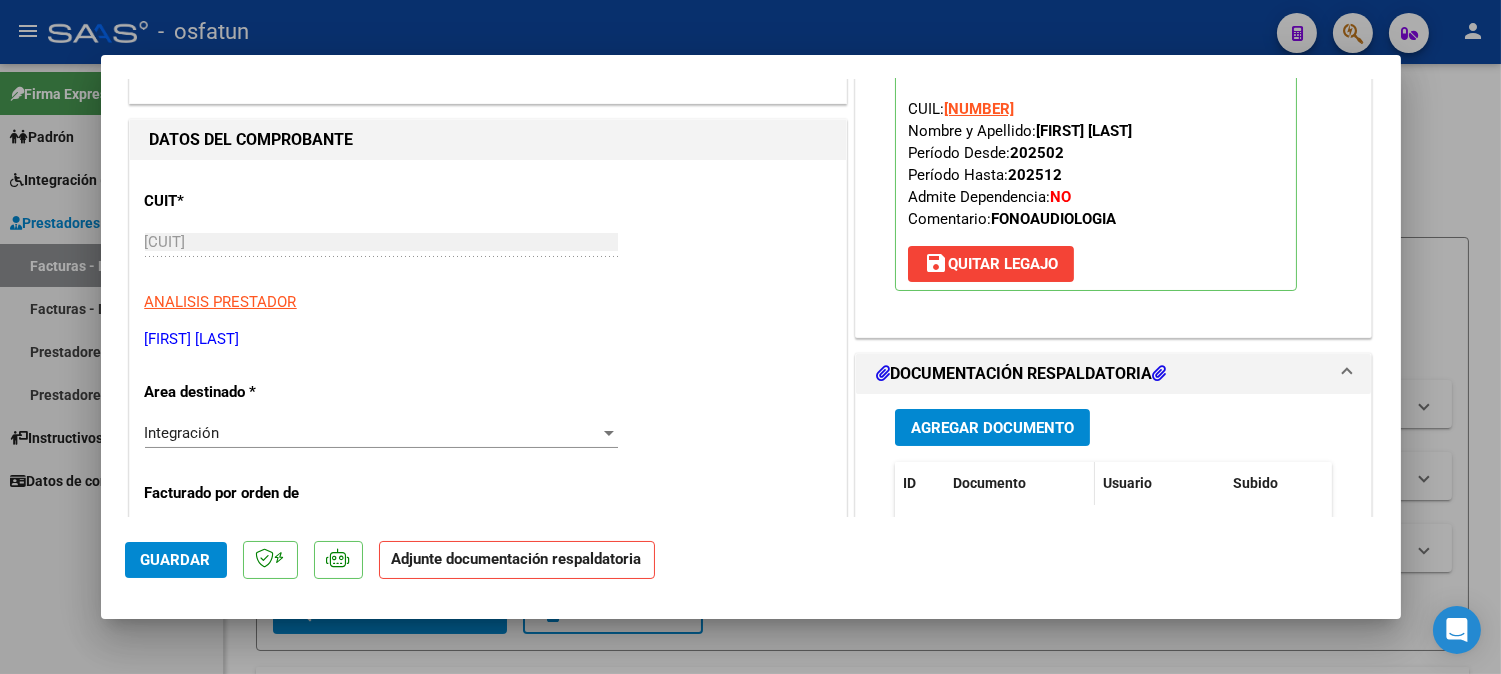 scroll, scrollTop: 222, scrollLeft: 0, axis: vertical 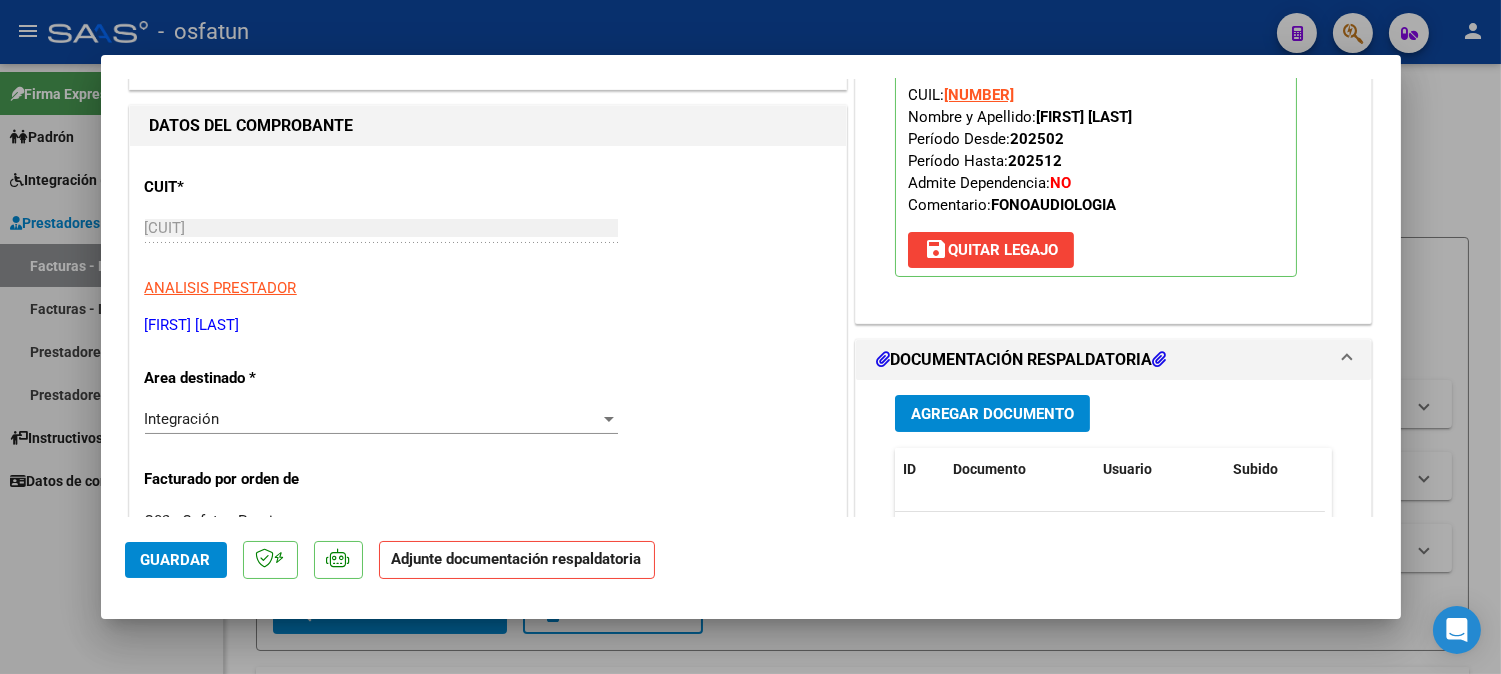click on "Agregar Documento ID Documento Usuario Subido Acción No data to display  0 total   1" at bounding box center [1114, 579] 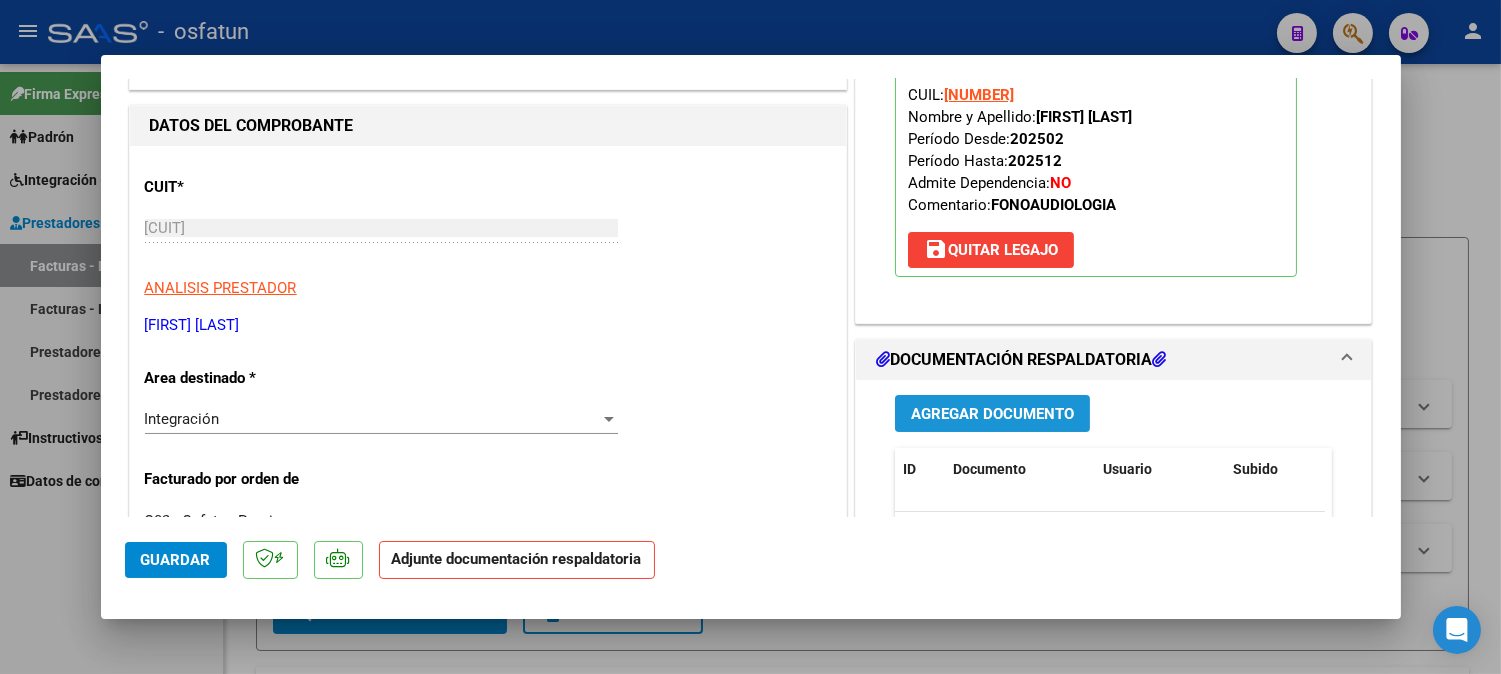 click on "Agregar Documento" at bounding box center (992, 414) 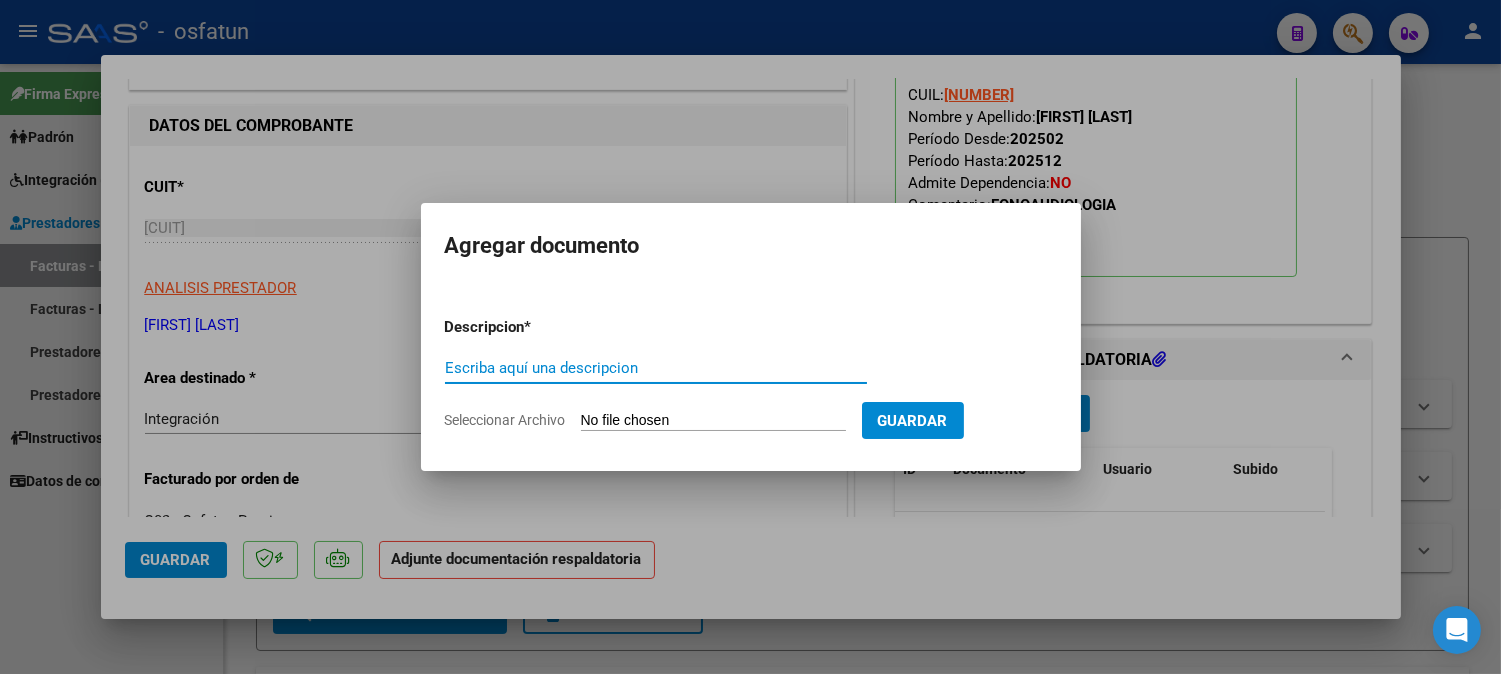 type on "Z" 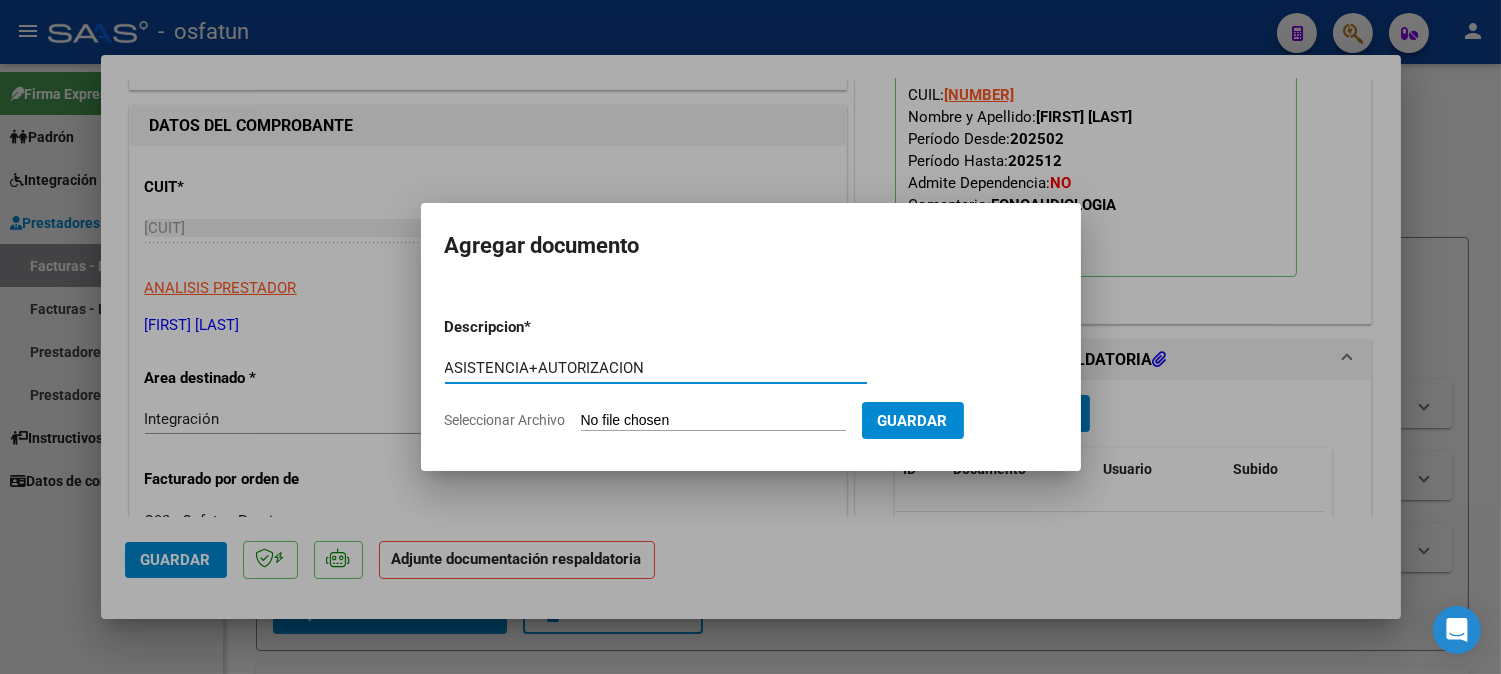 type on "ASISTENCIA+AUTORIZACION" 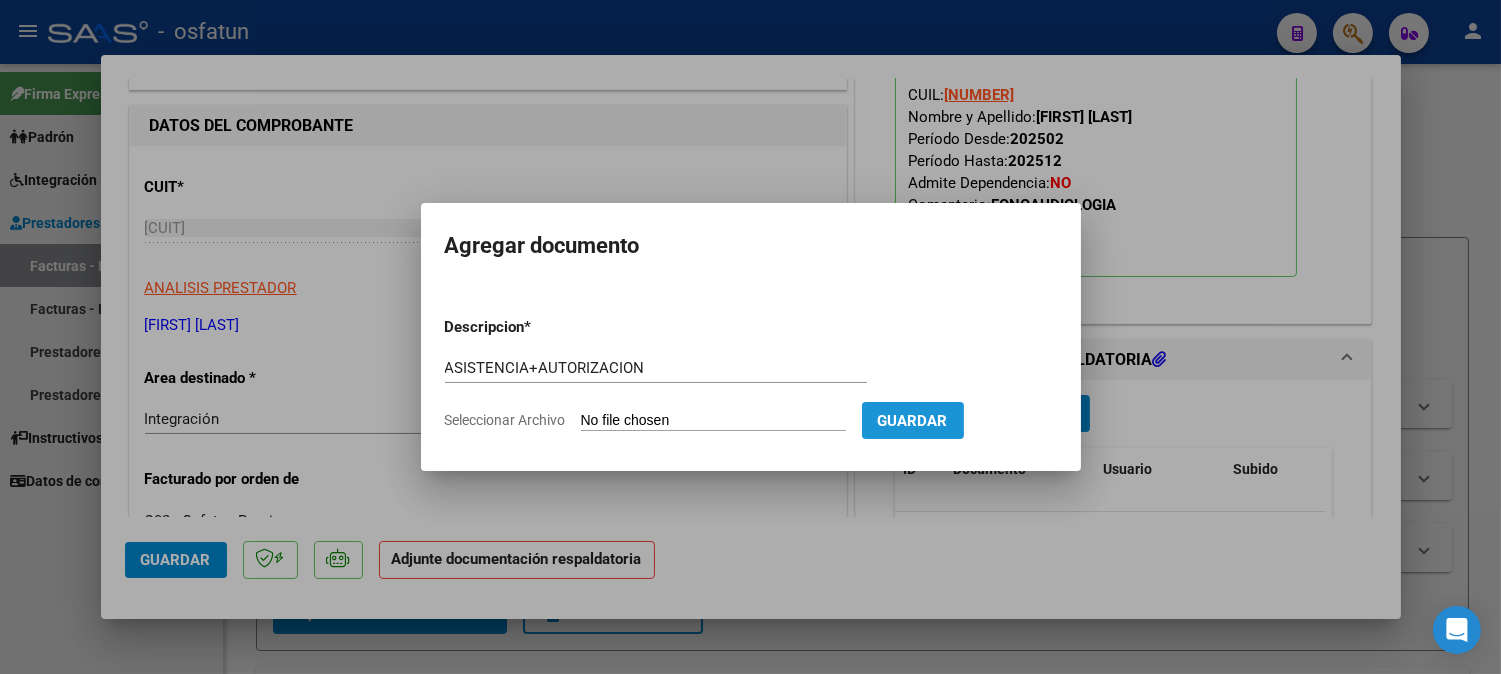 click on "Guardar" at bounding box center [913, 420] 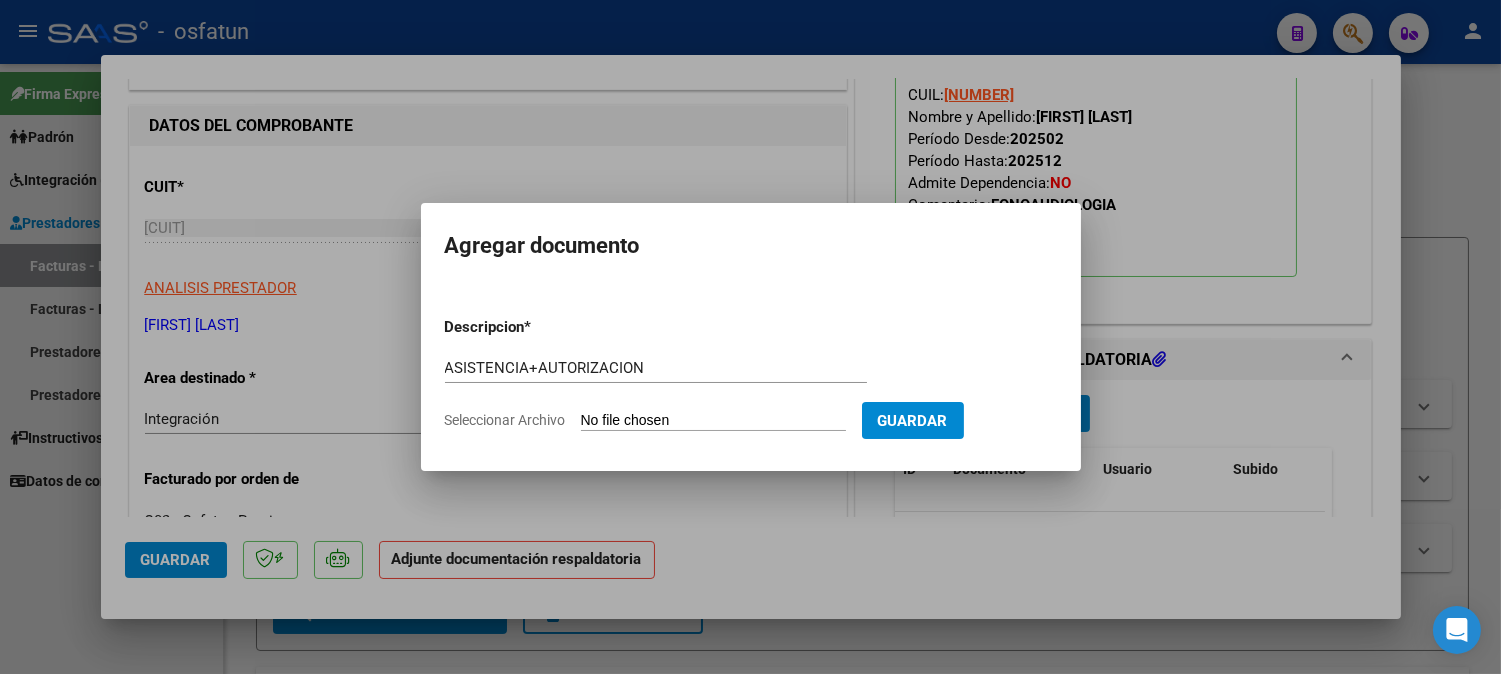 click on "Seleccionar Archivo" at bounding box center (713, 421) 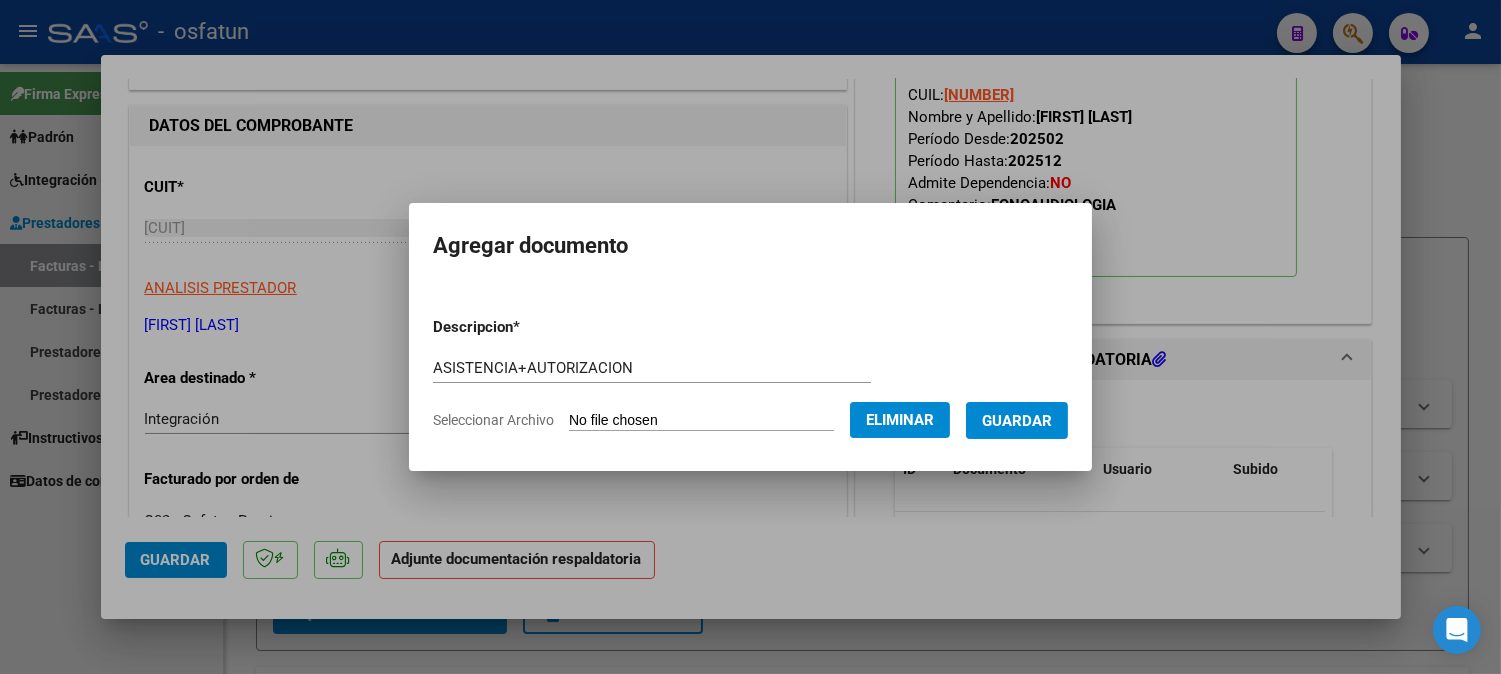 click on "Guardar" at bounding box center (1017, 420) 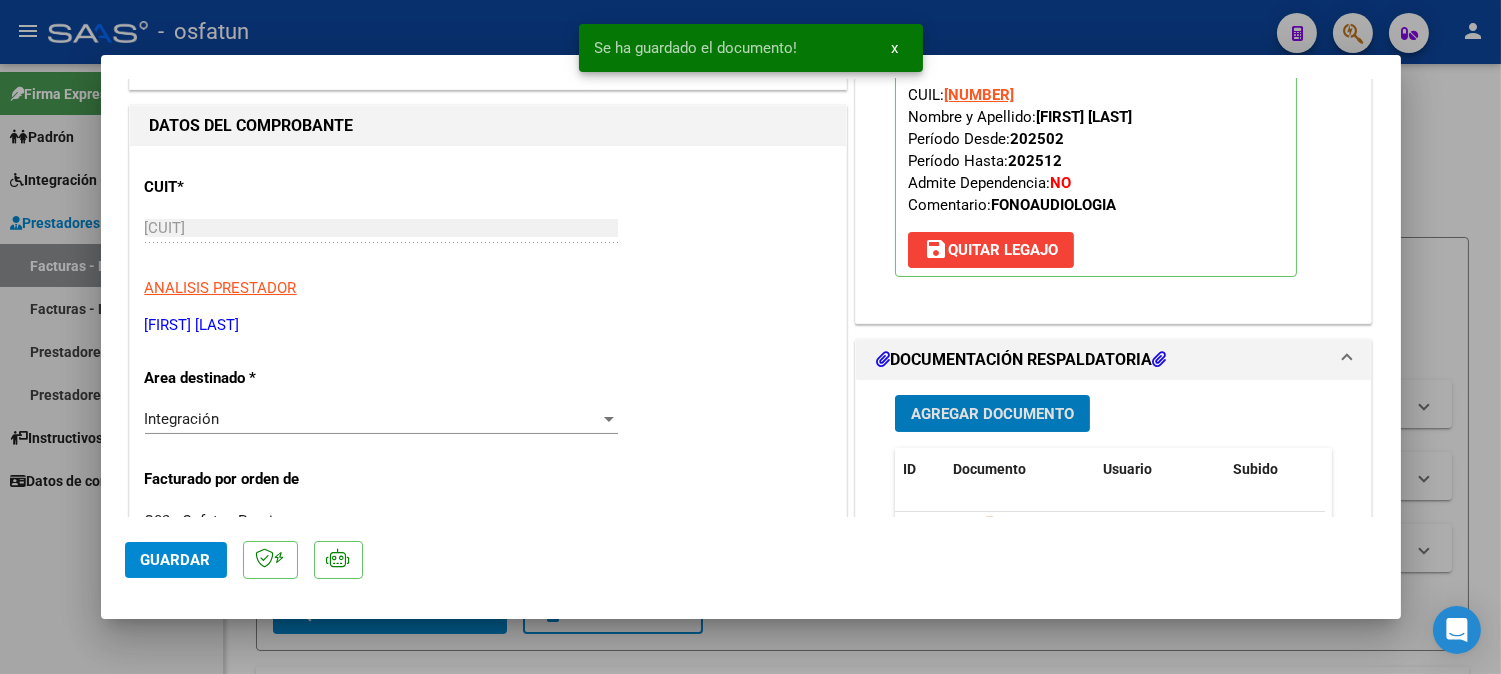 click on "Guardar" 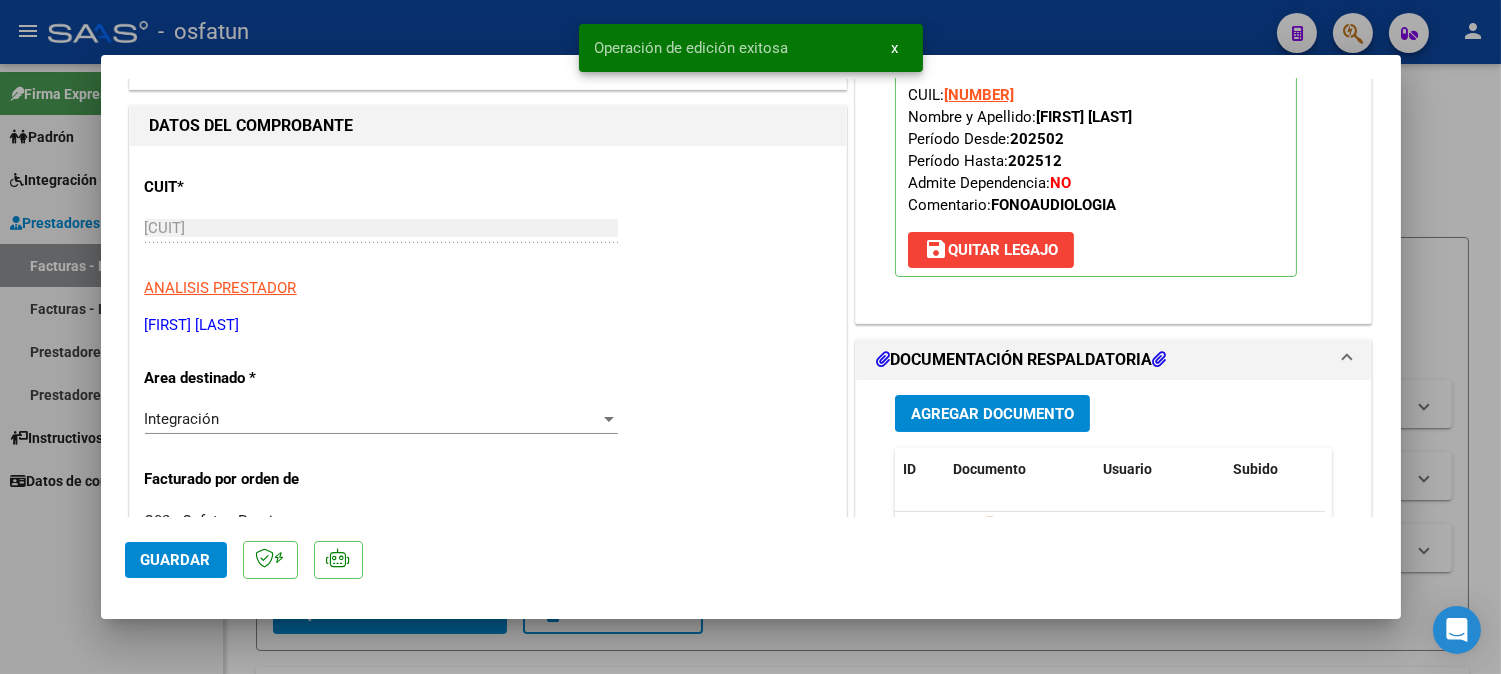 click at bounding box center [750, 337] 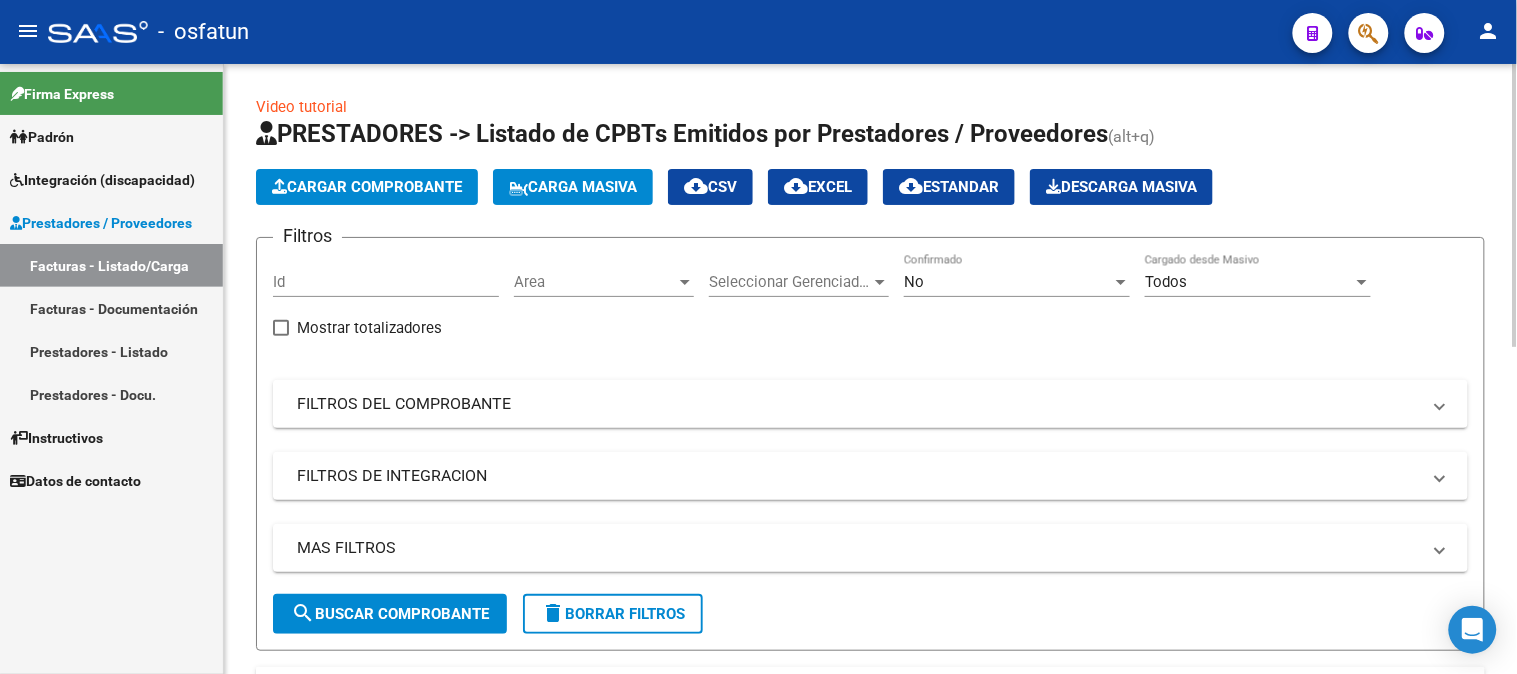 click on "Cargar Comprobante" 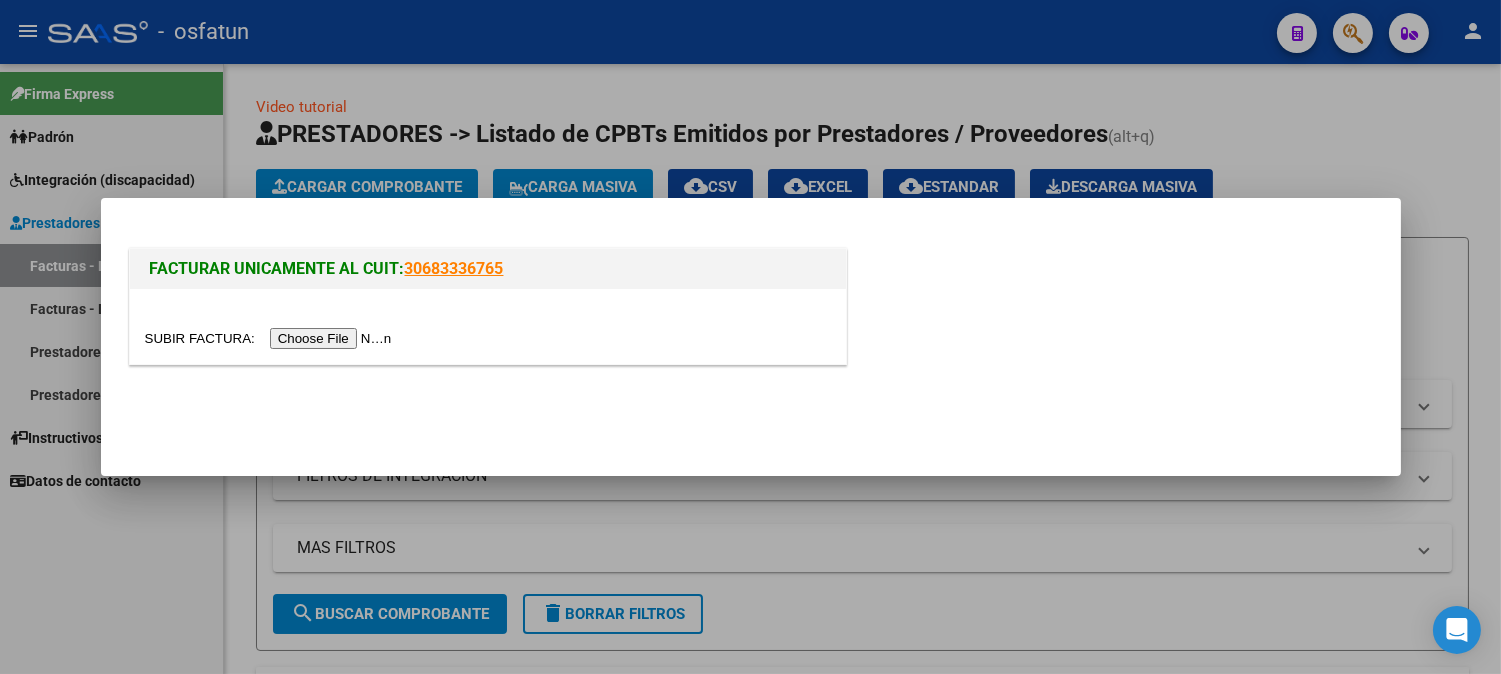 click at bounding box center [271, 338] 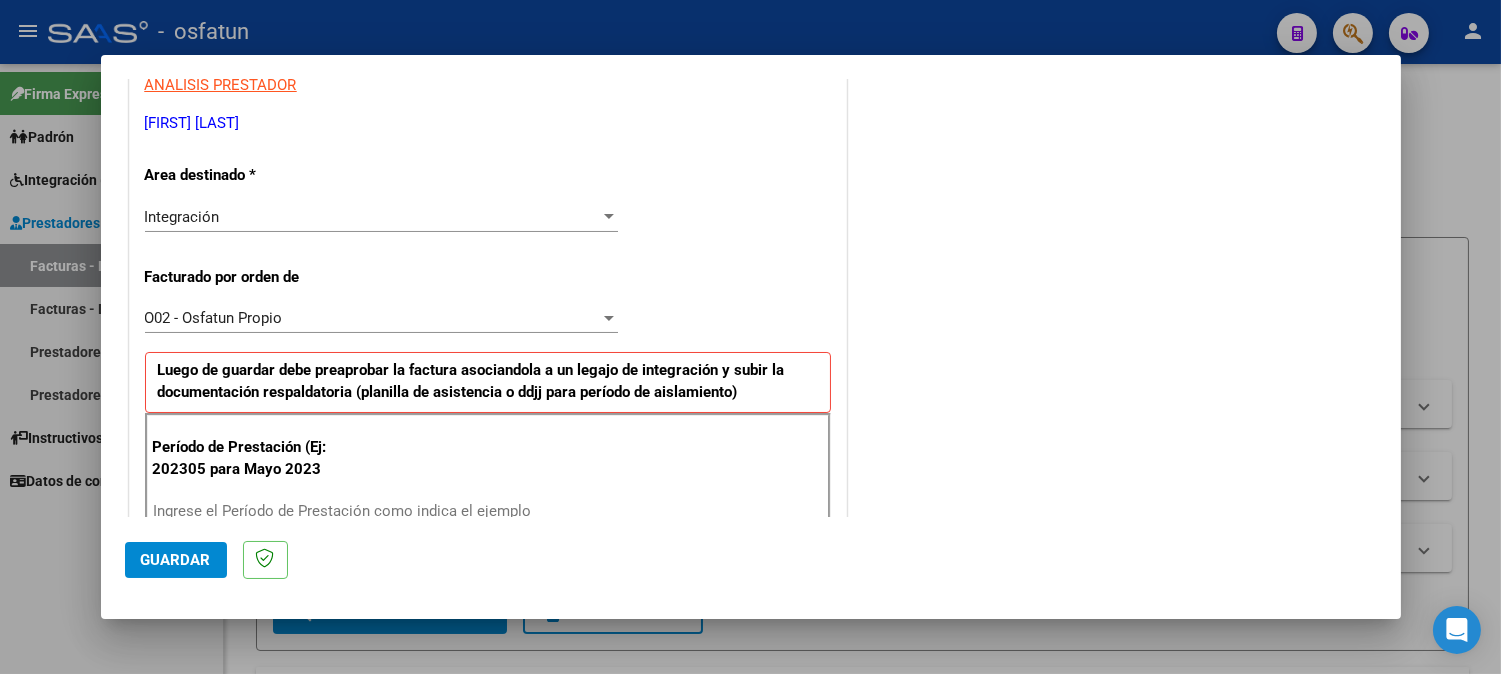 scroll, scrollTop: 444, scrollLeft: 0, axis: vertical 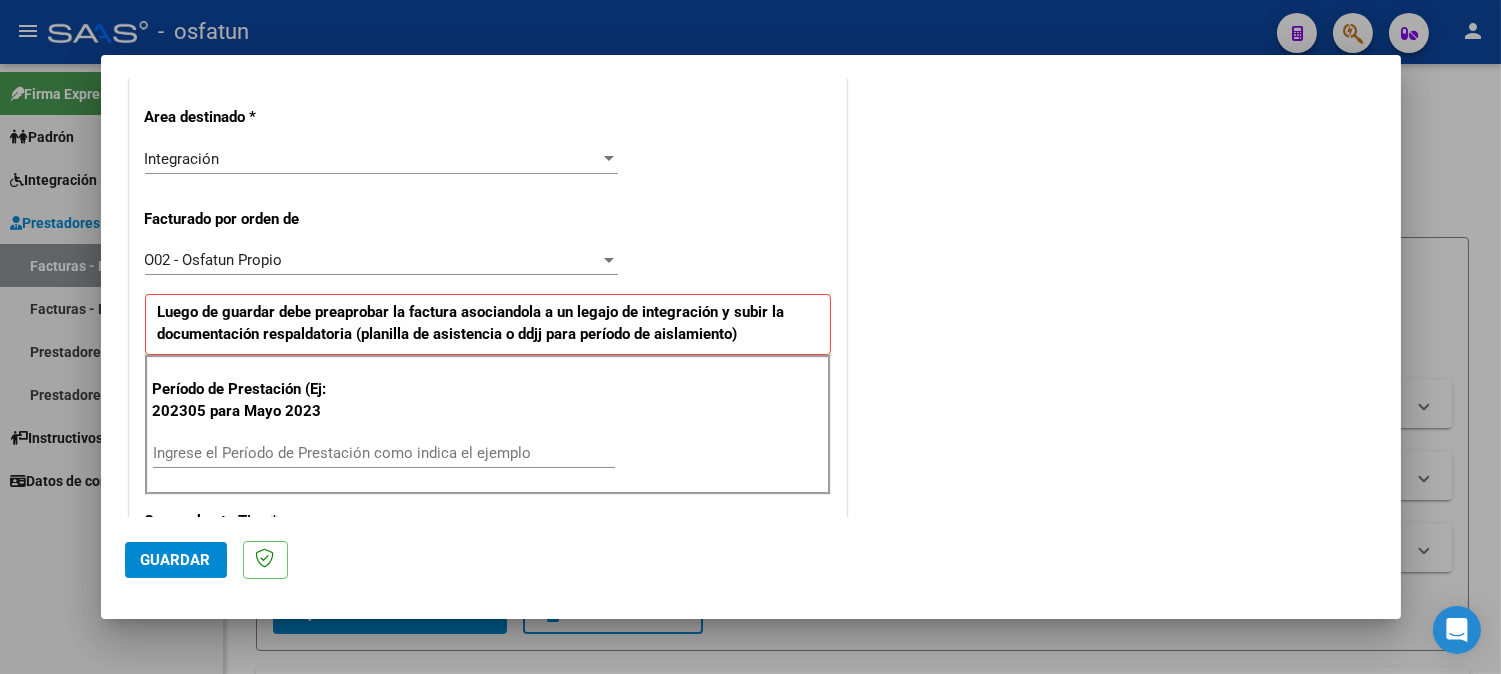 click on "Período de Prestación (Ej: 202305 para Mayo 2023    Ingrese el Período de Prestación como indica el ejemplo" at bounding box center [488, 425] 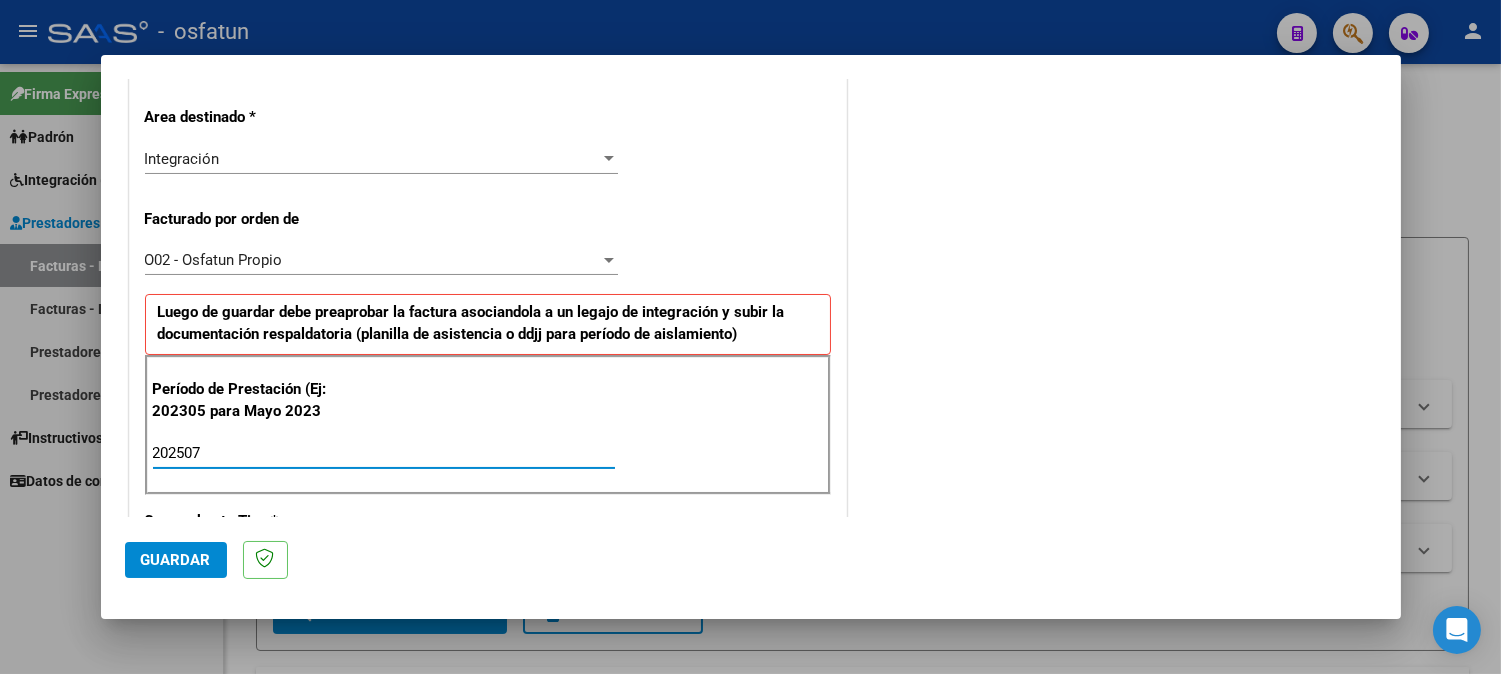 type on "202507" 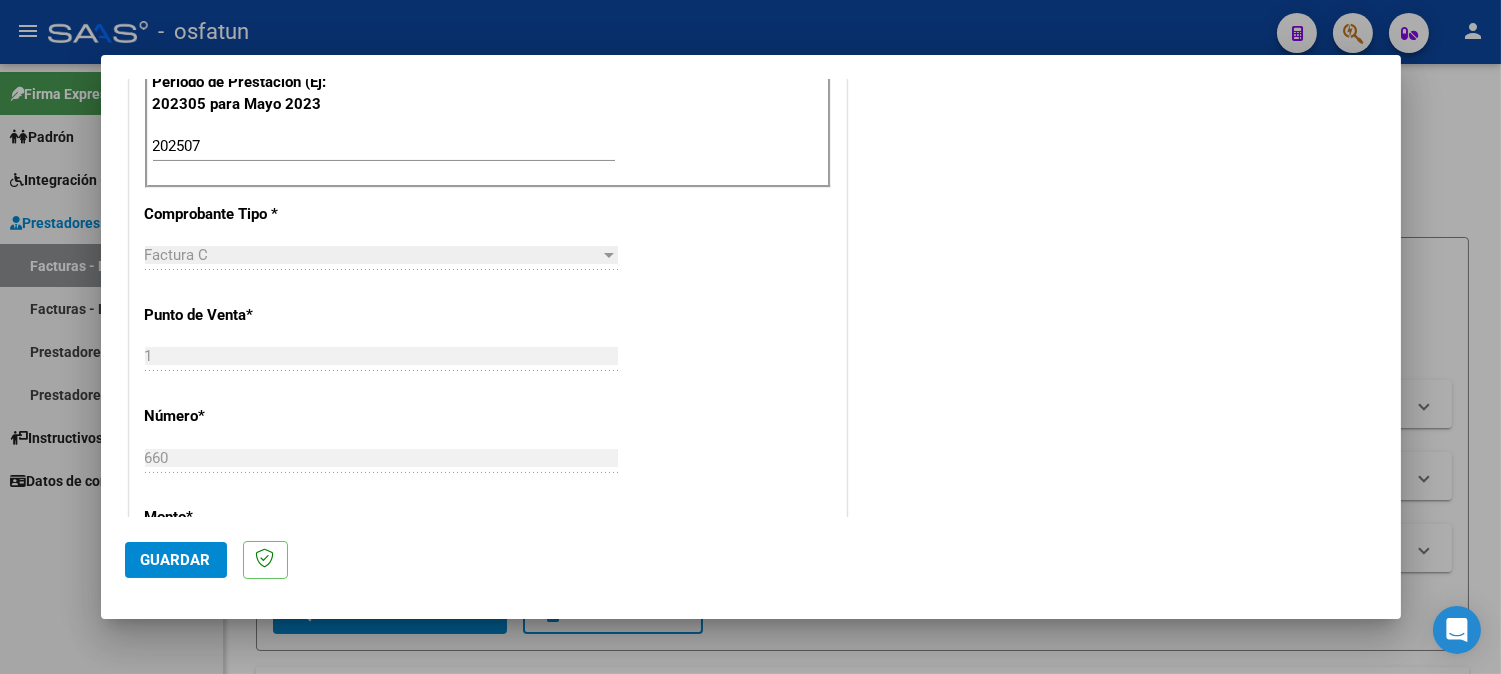 scroll, scrollTop: 888, scrollLeft: 0, axis: vertical 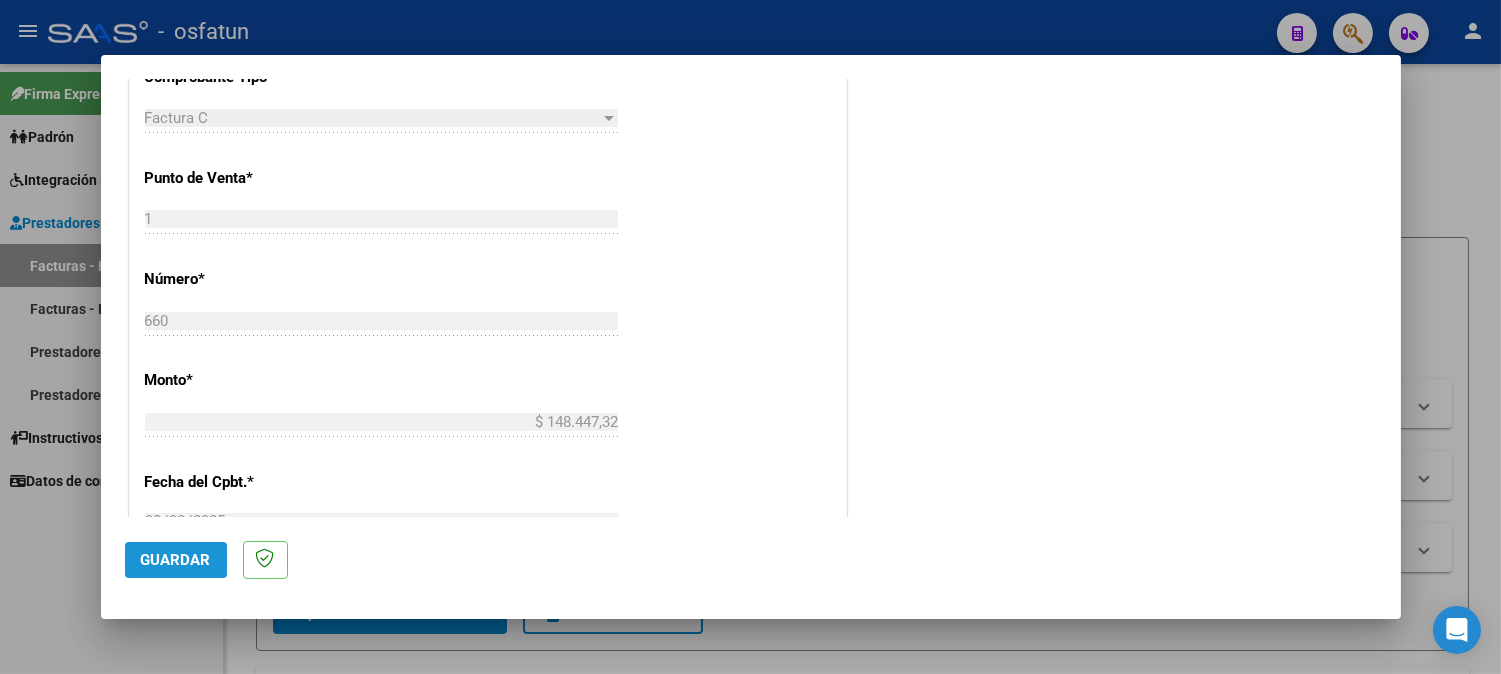 click on "Guardar" 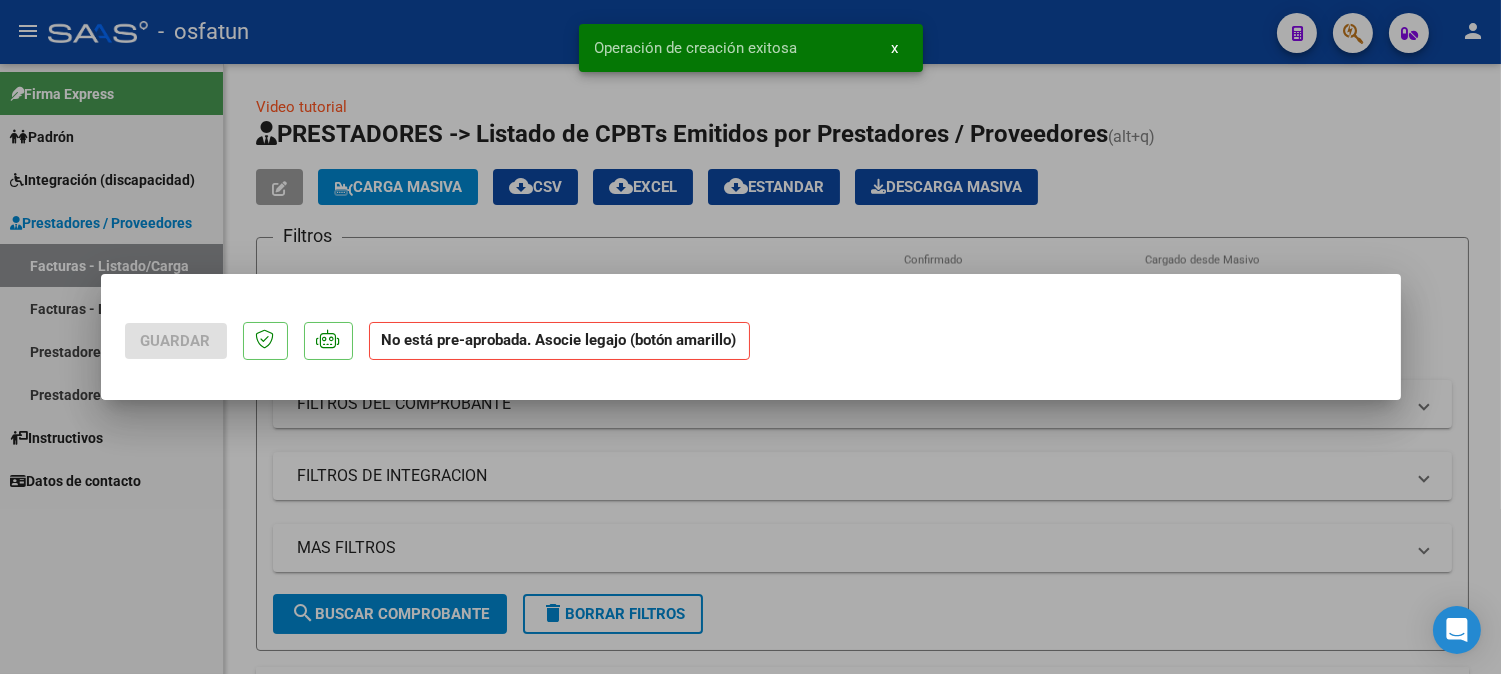 scroll, scrollTop: 0, scrollLeft: 0, axis: both 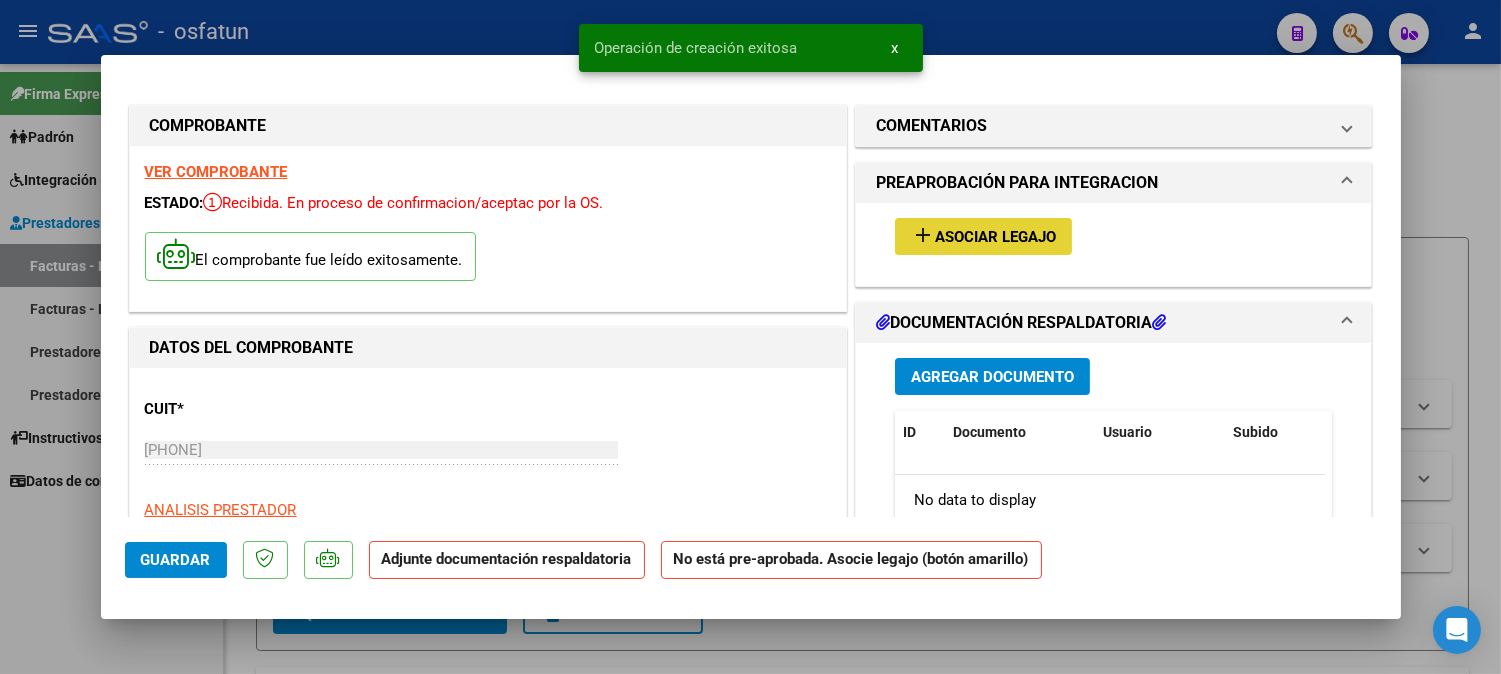 click on "Asociar Legajo" at bounding box center (995, 237) 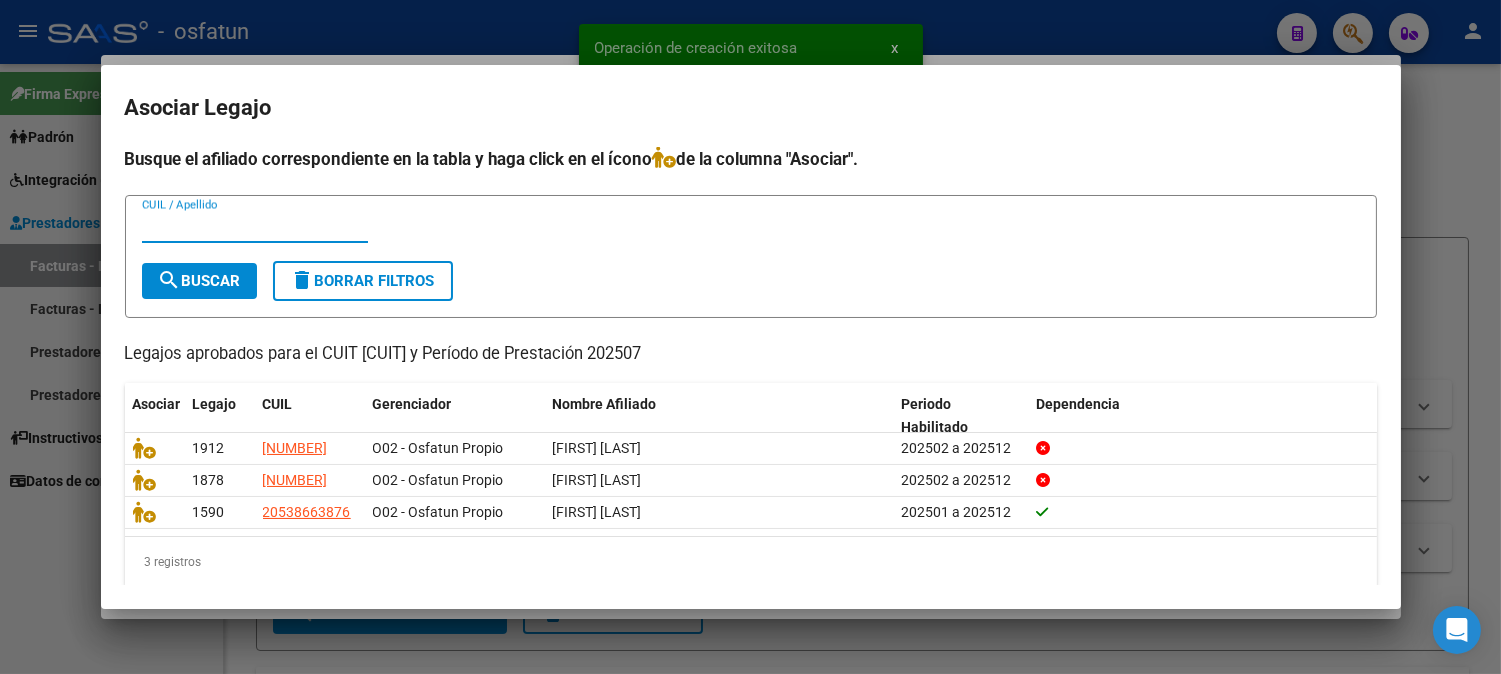 scroll, scrollTop: 0, scrollLeft: 0, axis: both 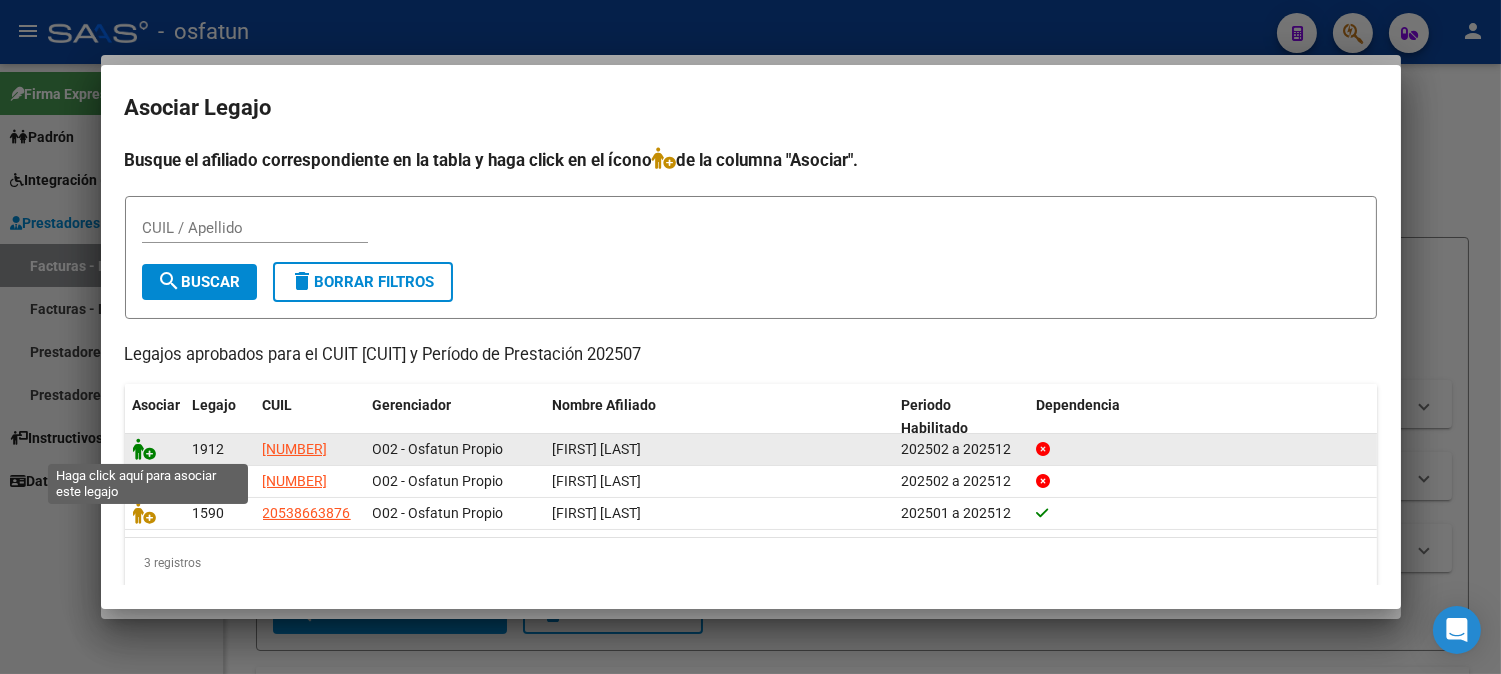 click 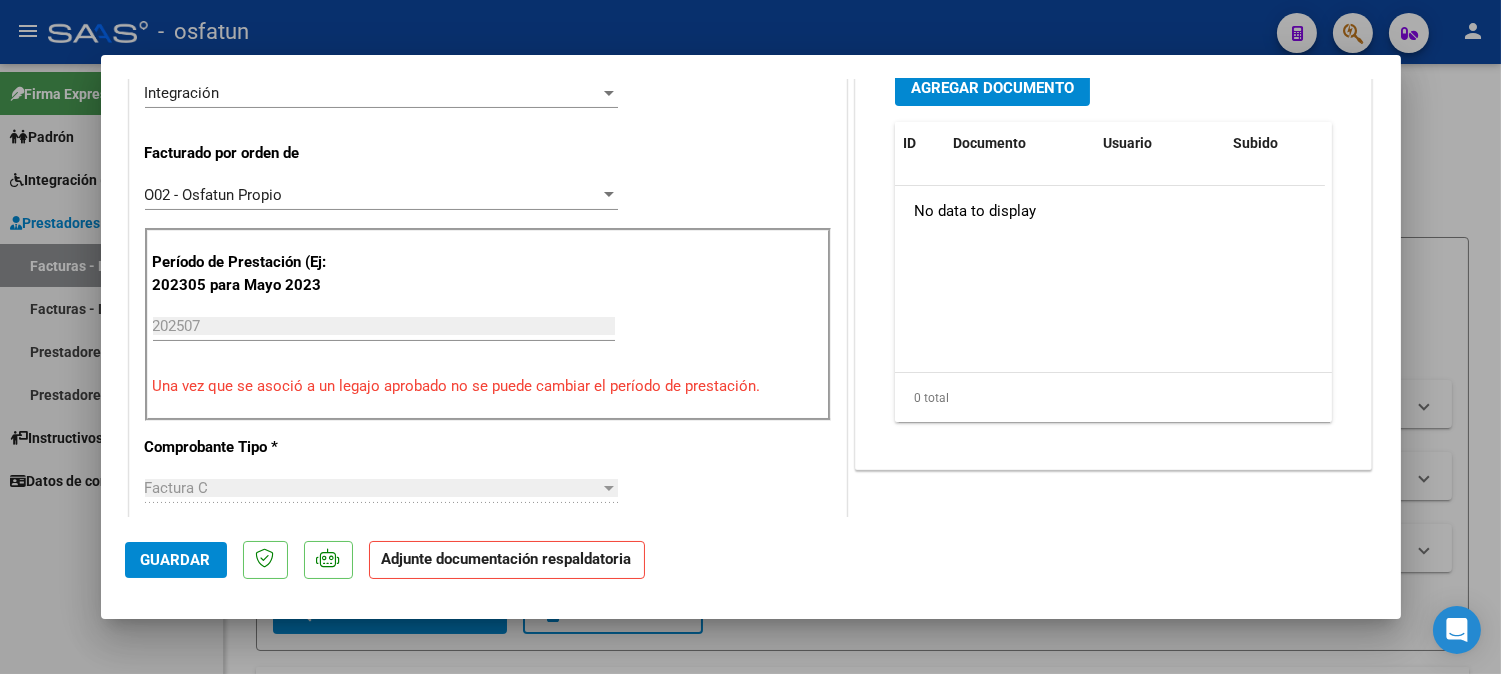 scroll, scrollTop: 555, scrollLeft: 0, axis: vertical 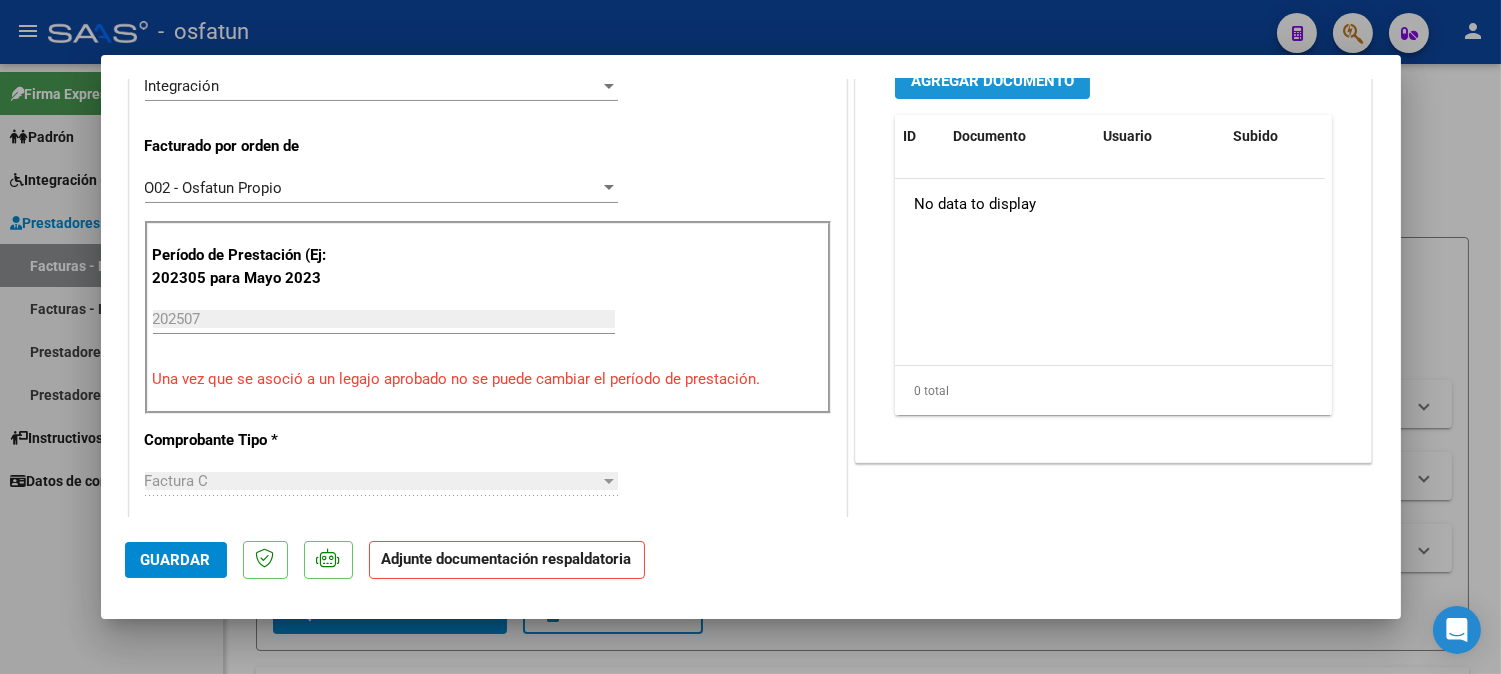 click on "Agregar Documento" at bounding box center (992, 81) 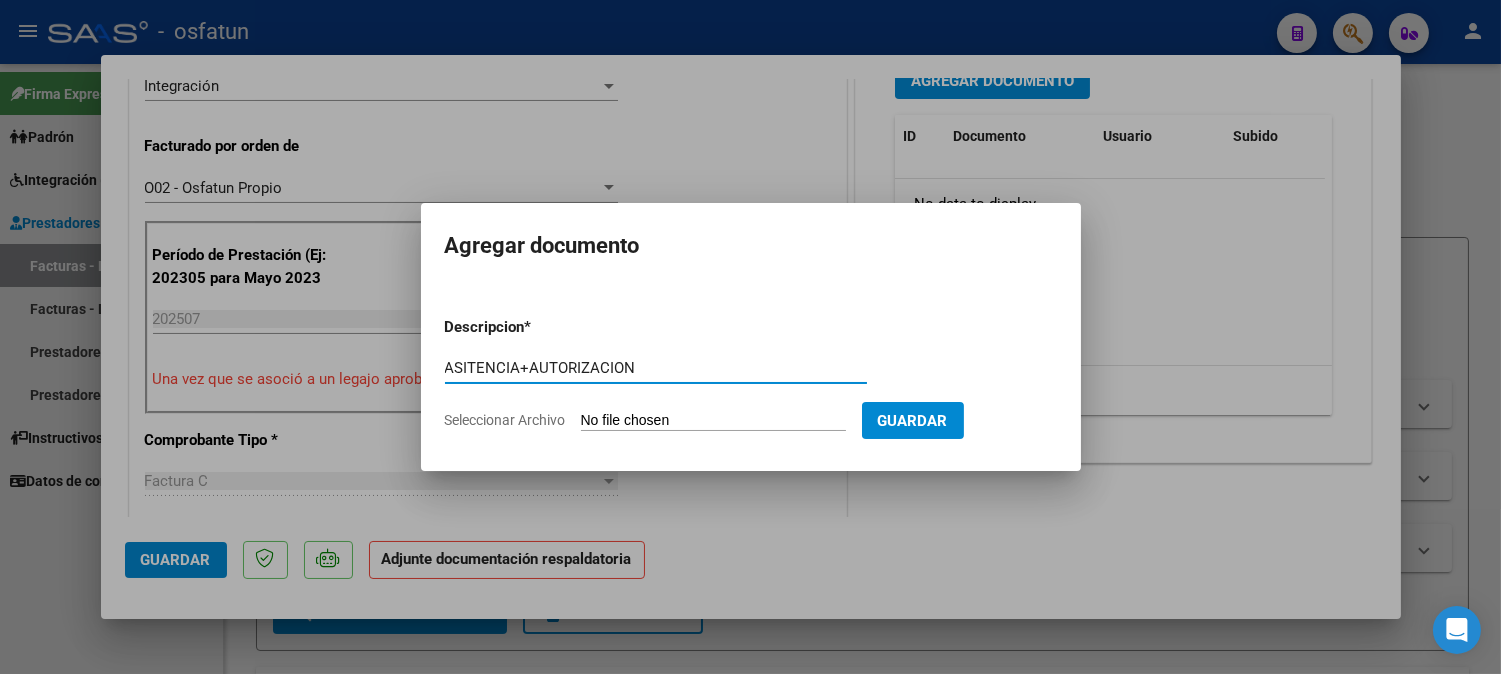 type on "ASITENCIA+AUTORIZACION" 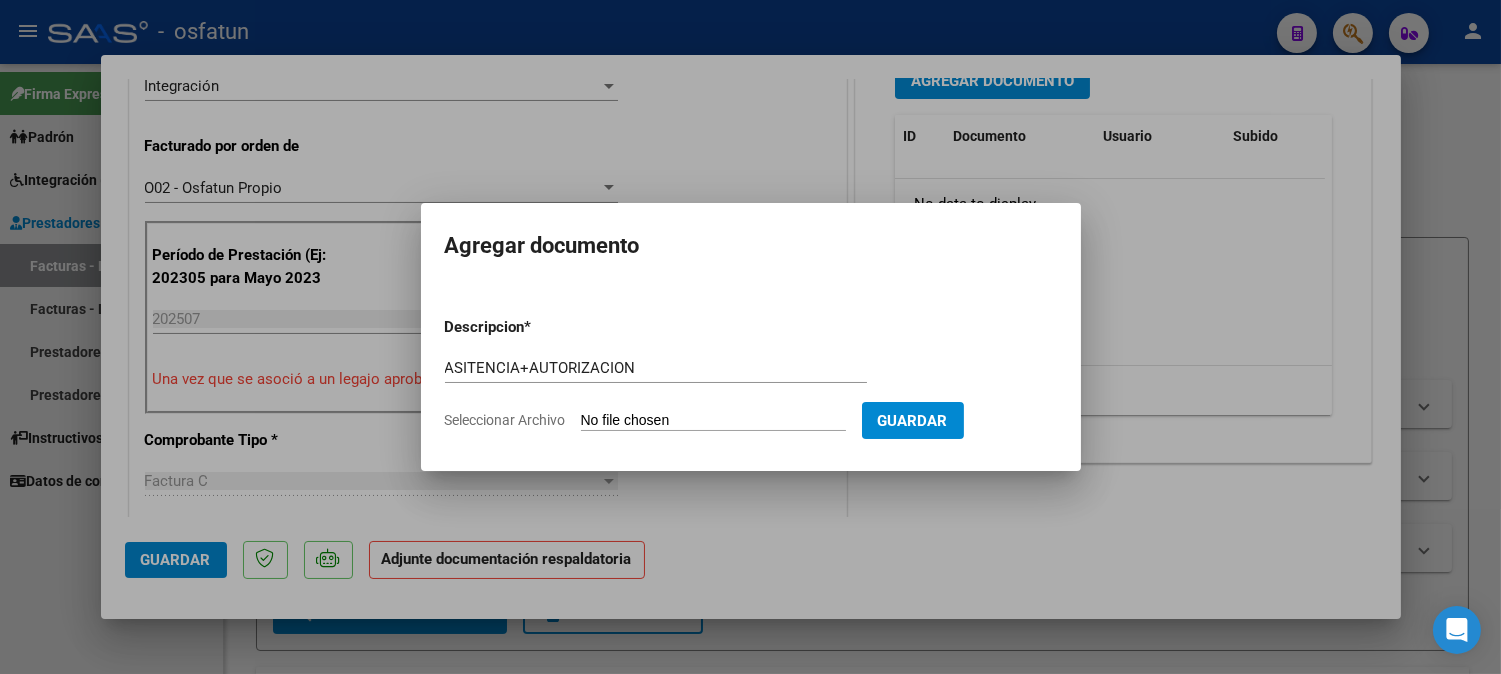 type on "C:\fakepath\ASIST+AUT PSICOLO.pdf" 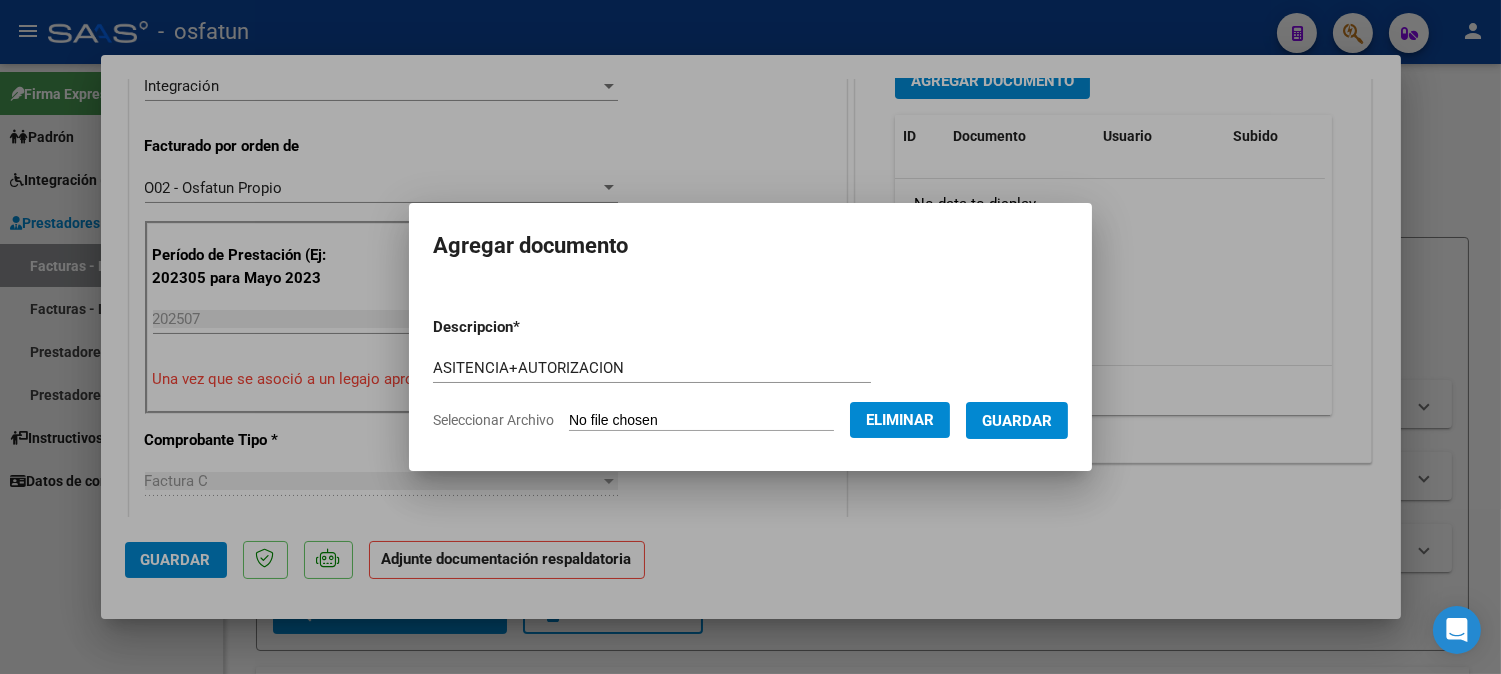 click on "Guardar" at bounding box center (1017, 420) 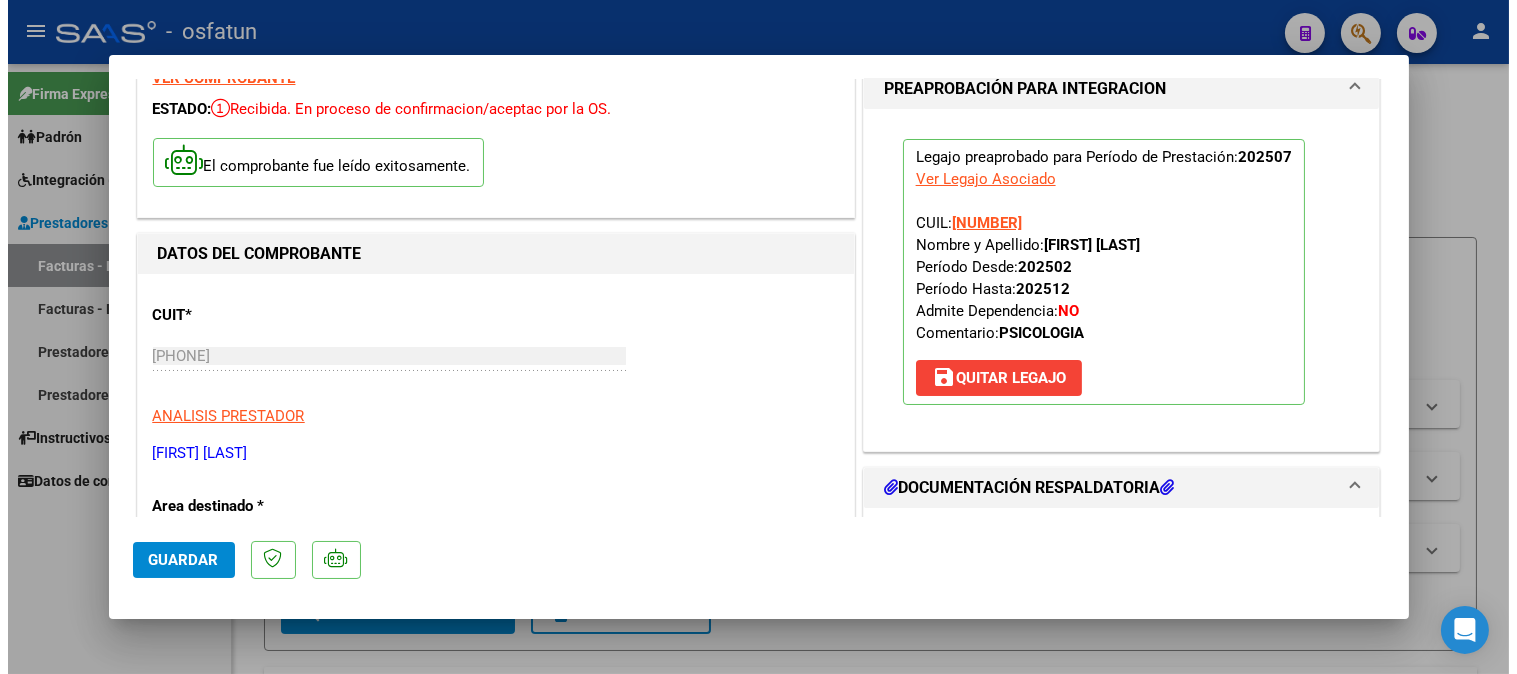 scroll, scrollTop: 0, scrollLeft: 0, axis: both 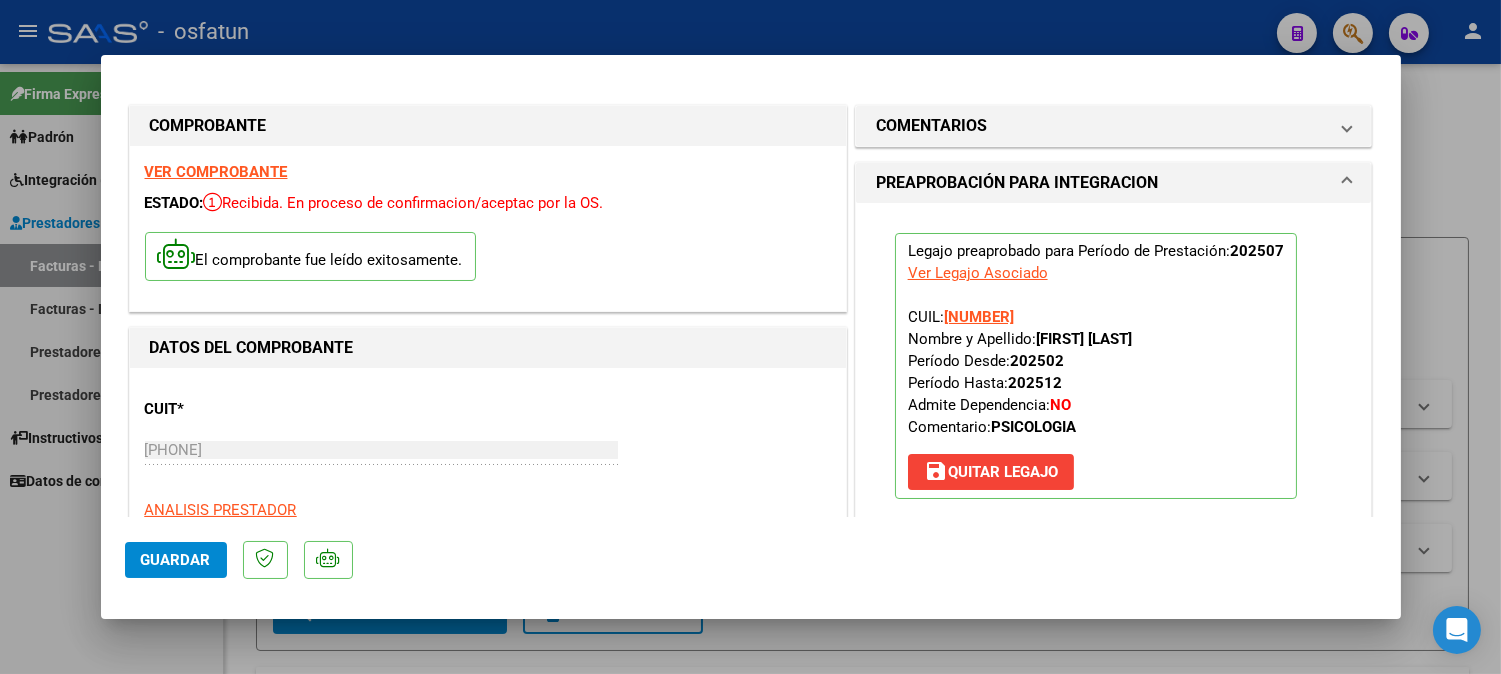 click on "Guardar" 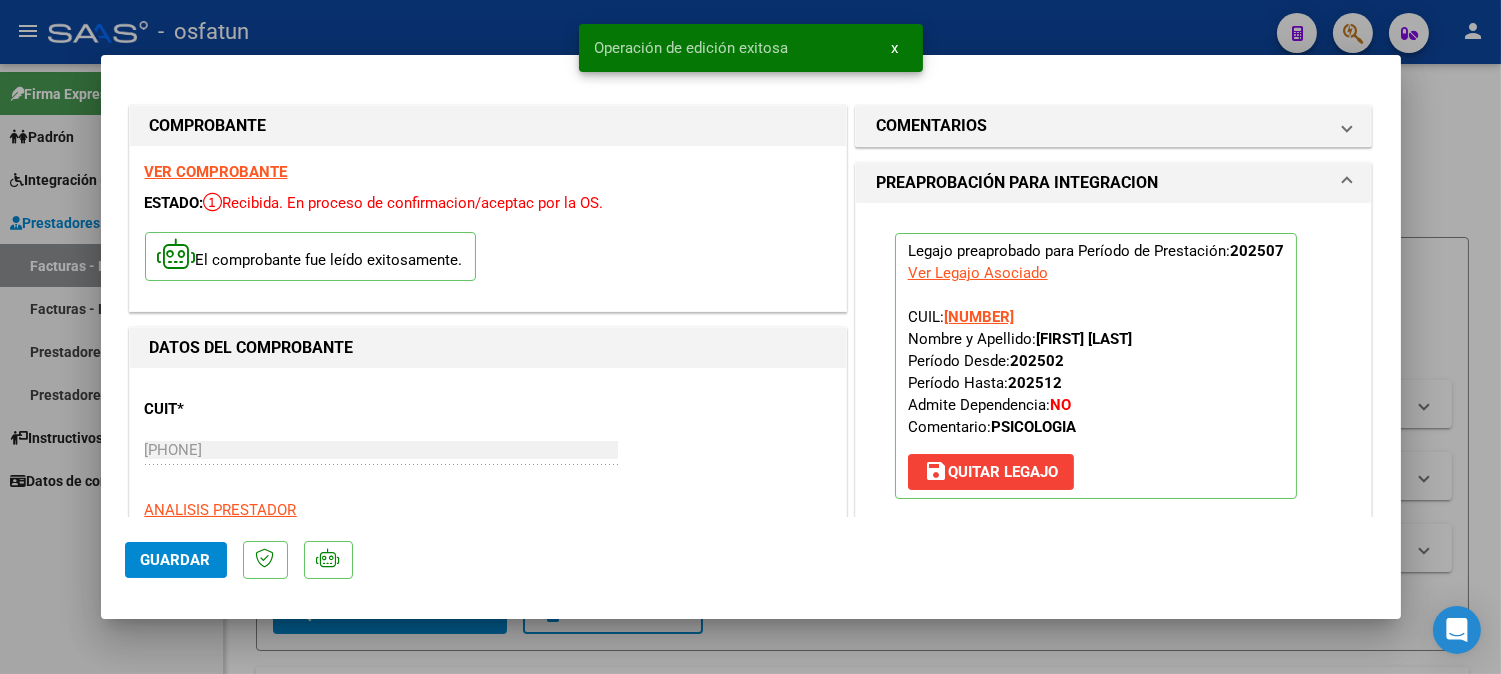 click at bounding box center (750, 337) 